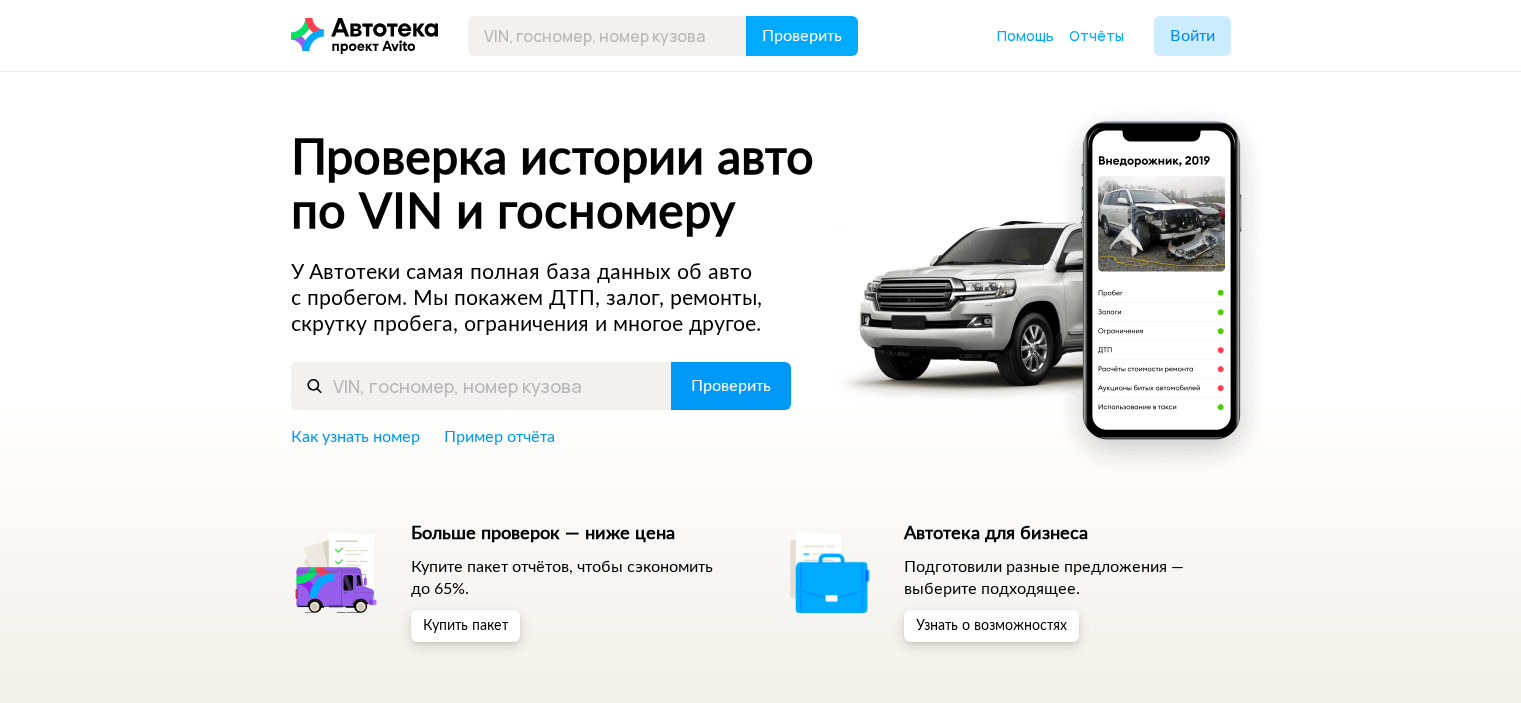 scroll, scrollTop: 0, scrollLeft: 0, axis: both 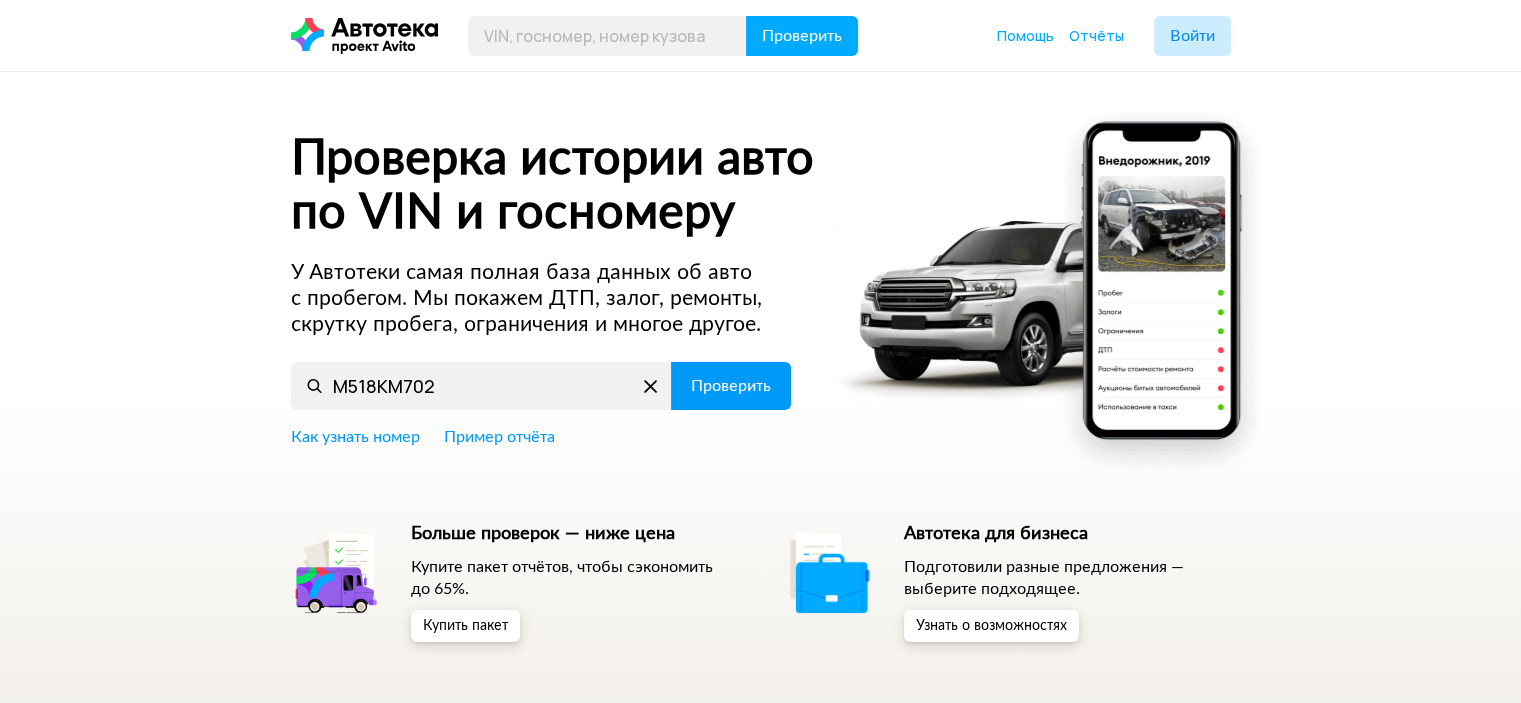 type on "М518КМ702" 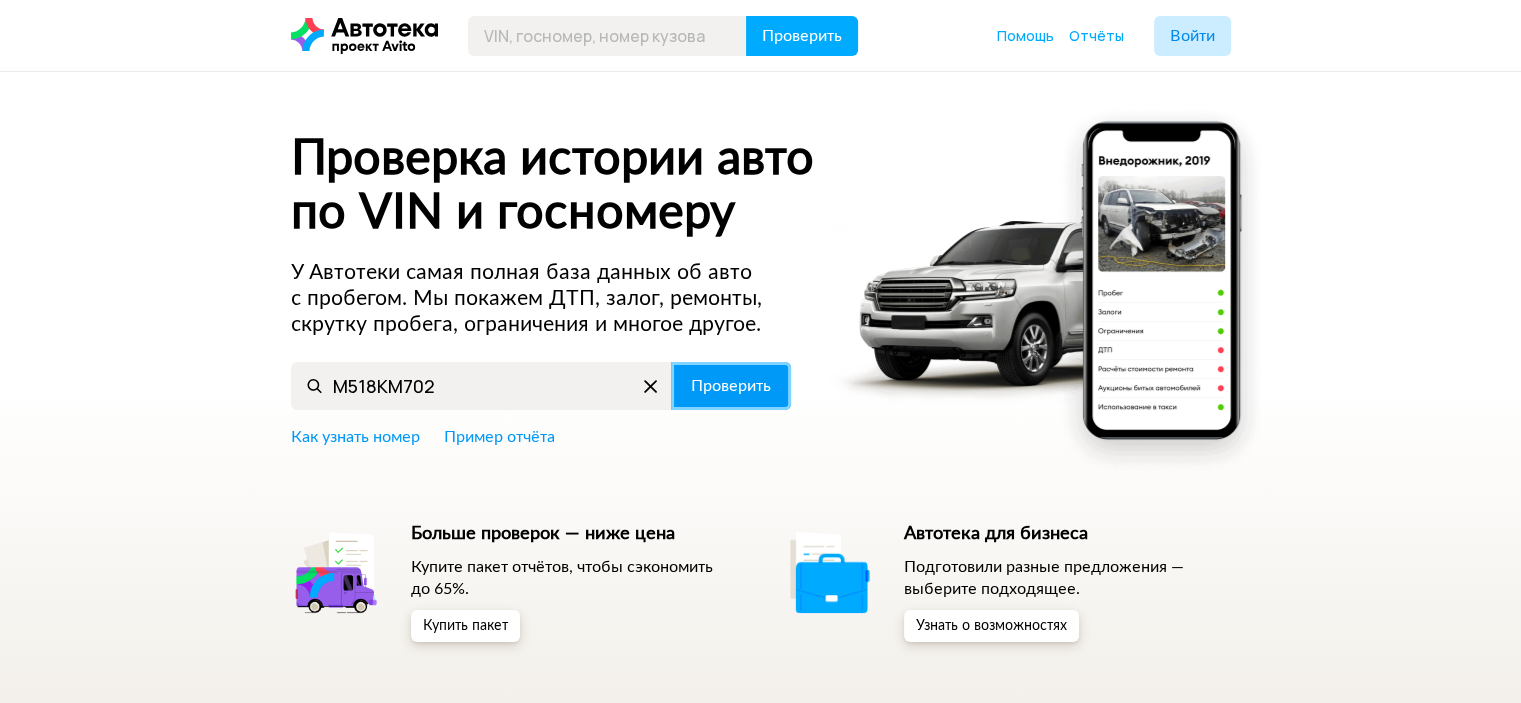 click on "Проверить" at bounding box center [731, 386] 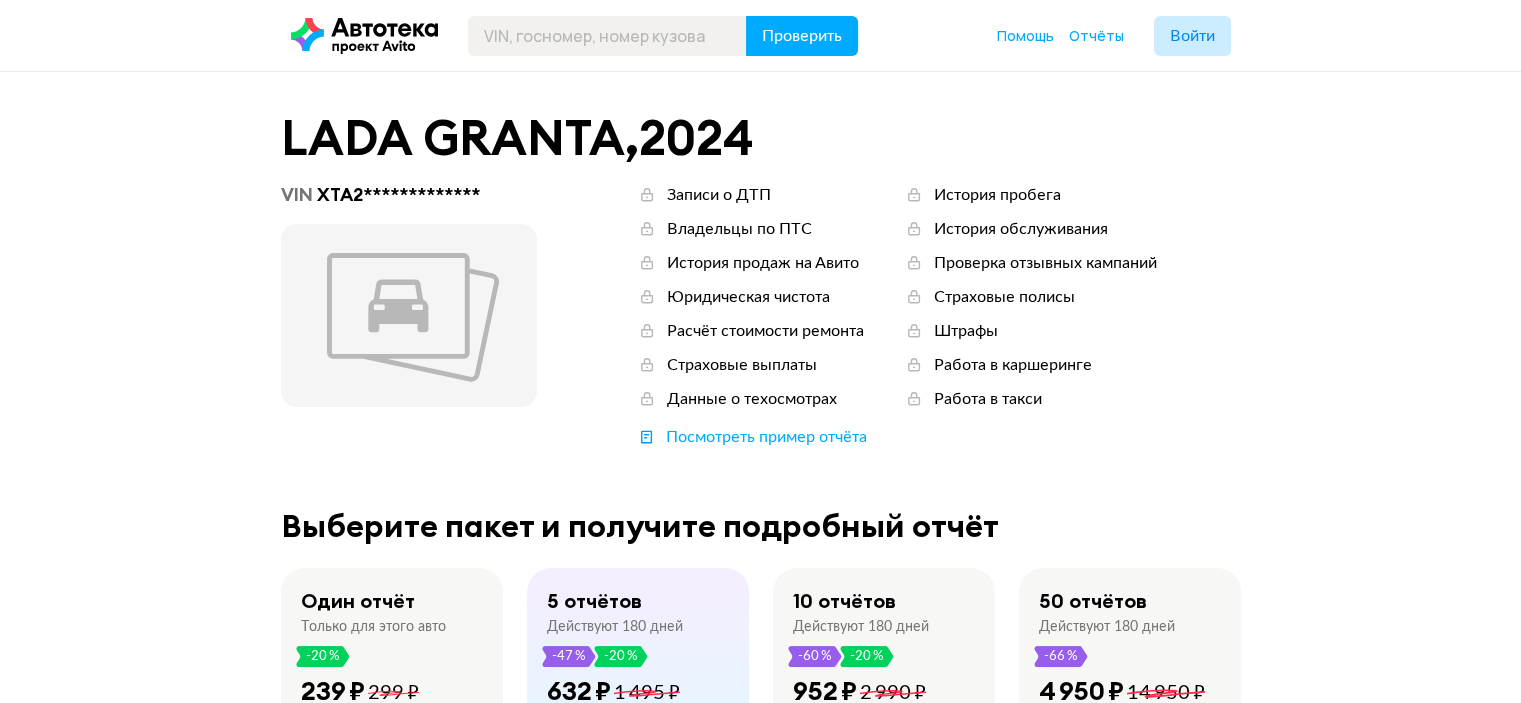 scroll, scrollTop: 300, scrollLeft: 0, axis: vertical 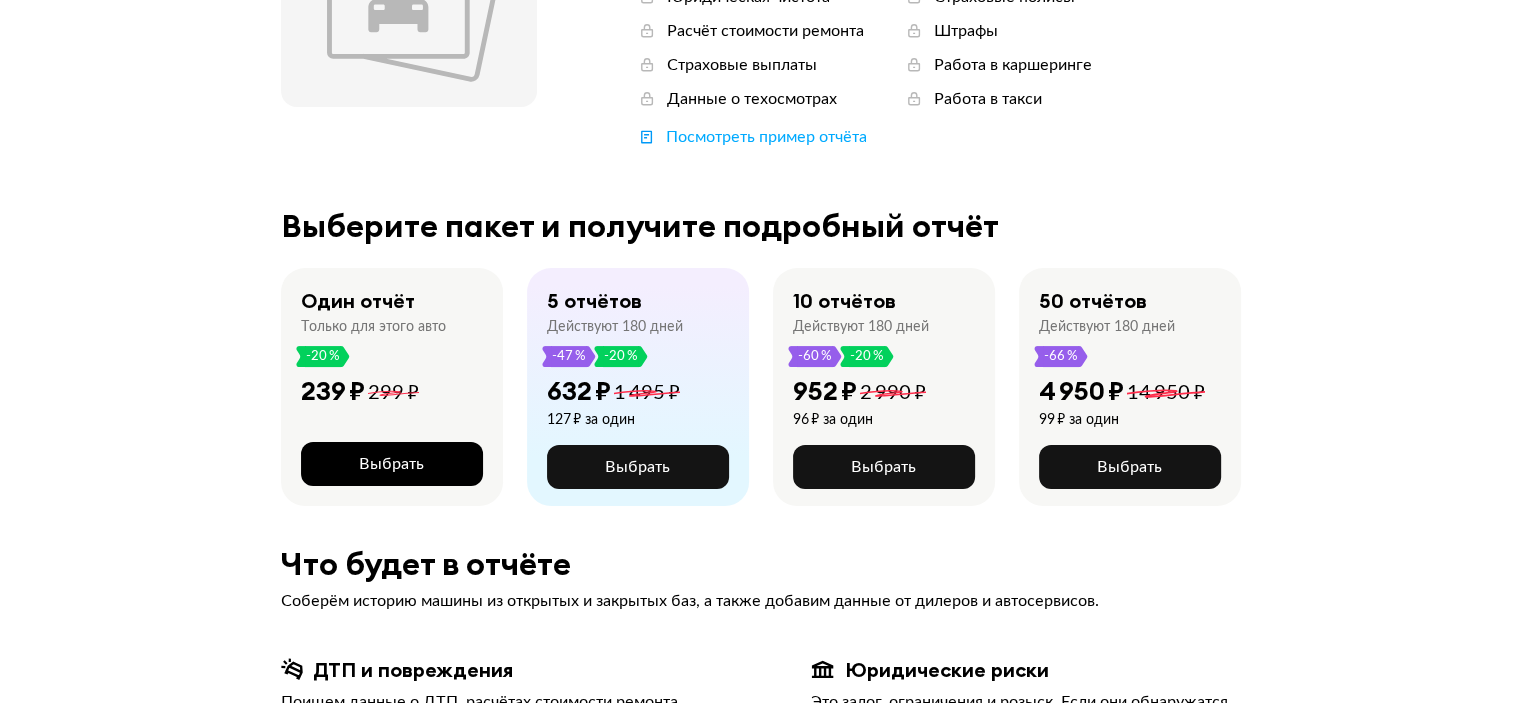 click on "Выбрать" at bounding box center [392, 464] 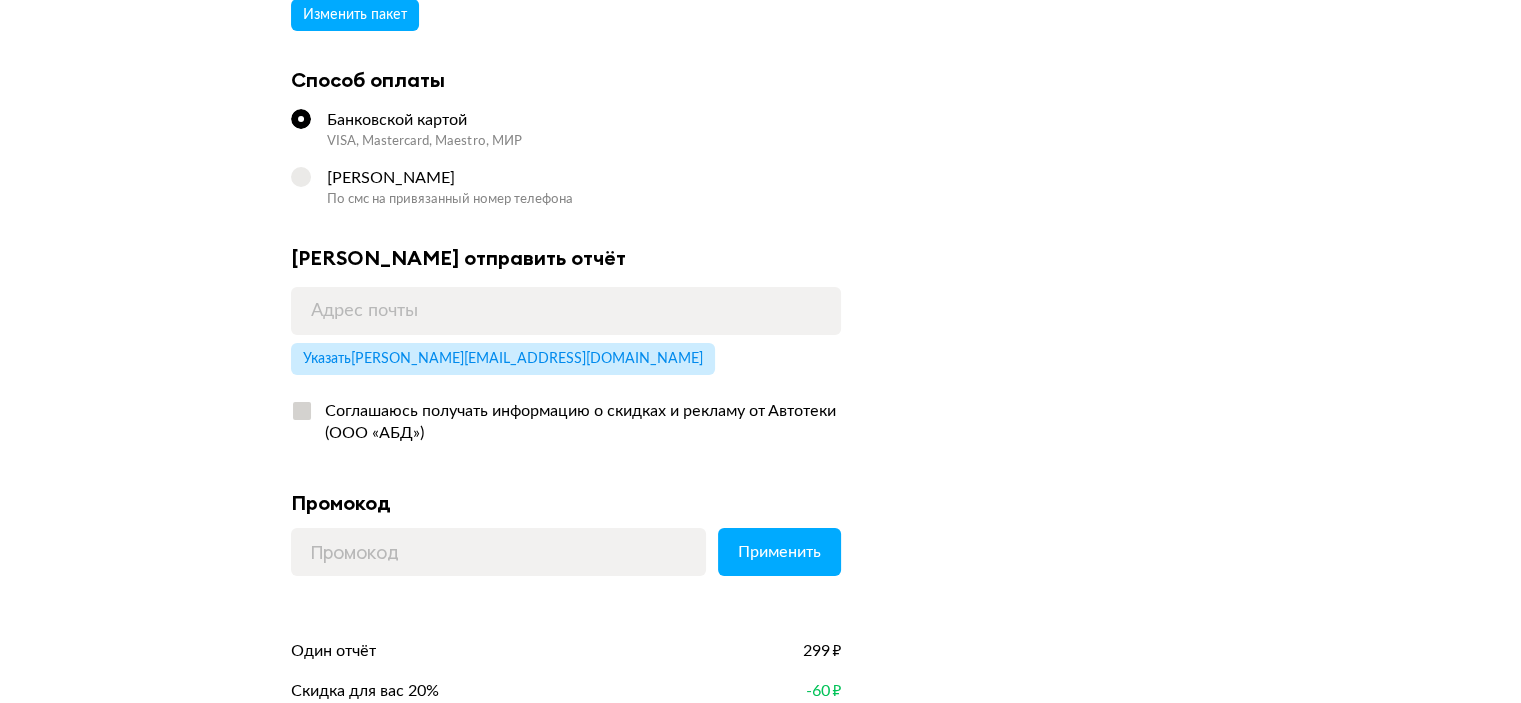 scroll, scrollTop: 200, scrollLeft: 0, axis: vertical 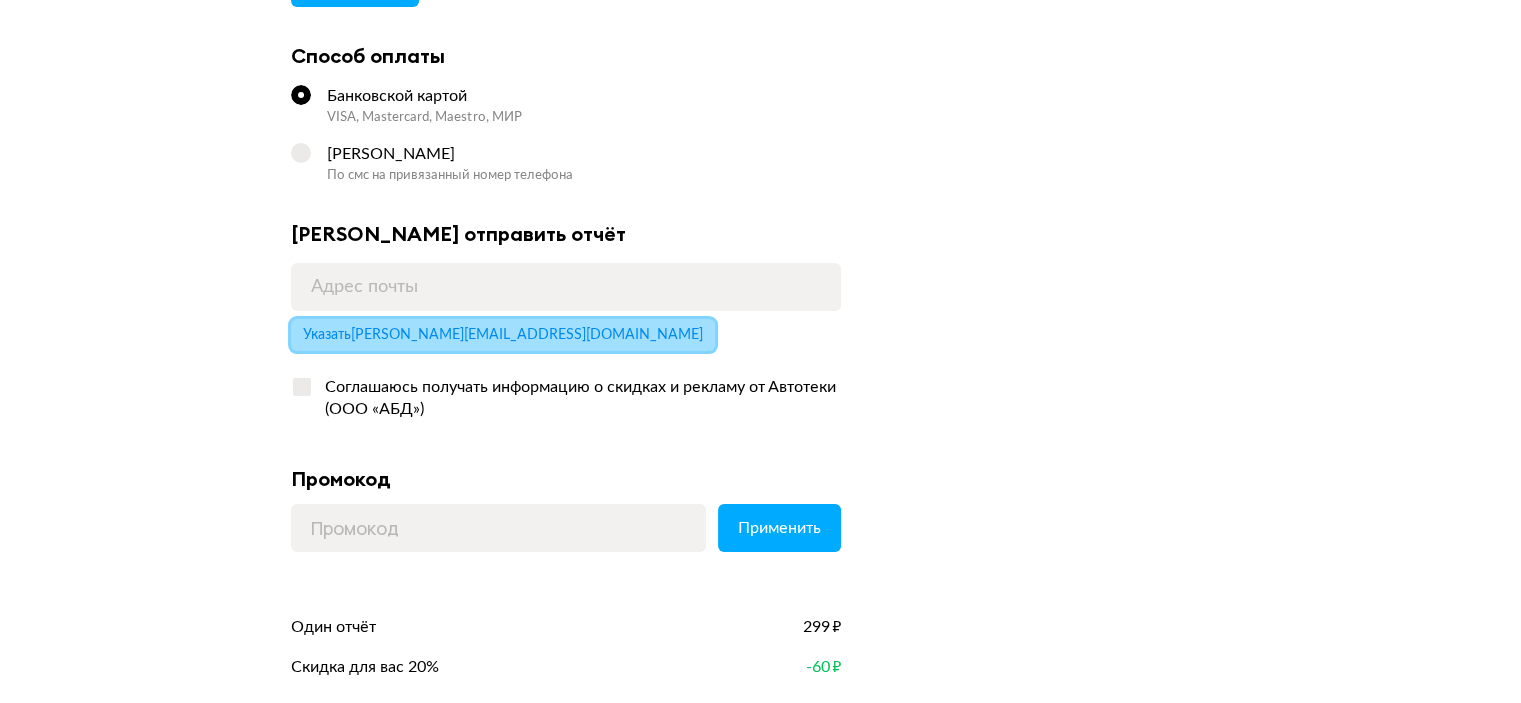 click on "Указать  [PERSON_NAME][EMAIL_ADDRESS][DOMAIN_NAME]" at bounding box center (503, 335) 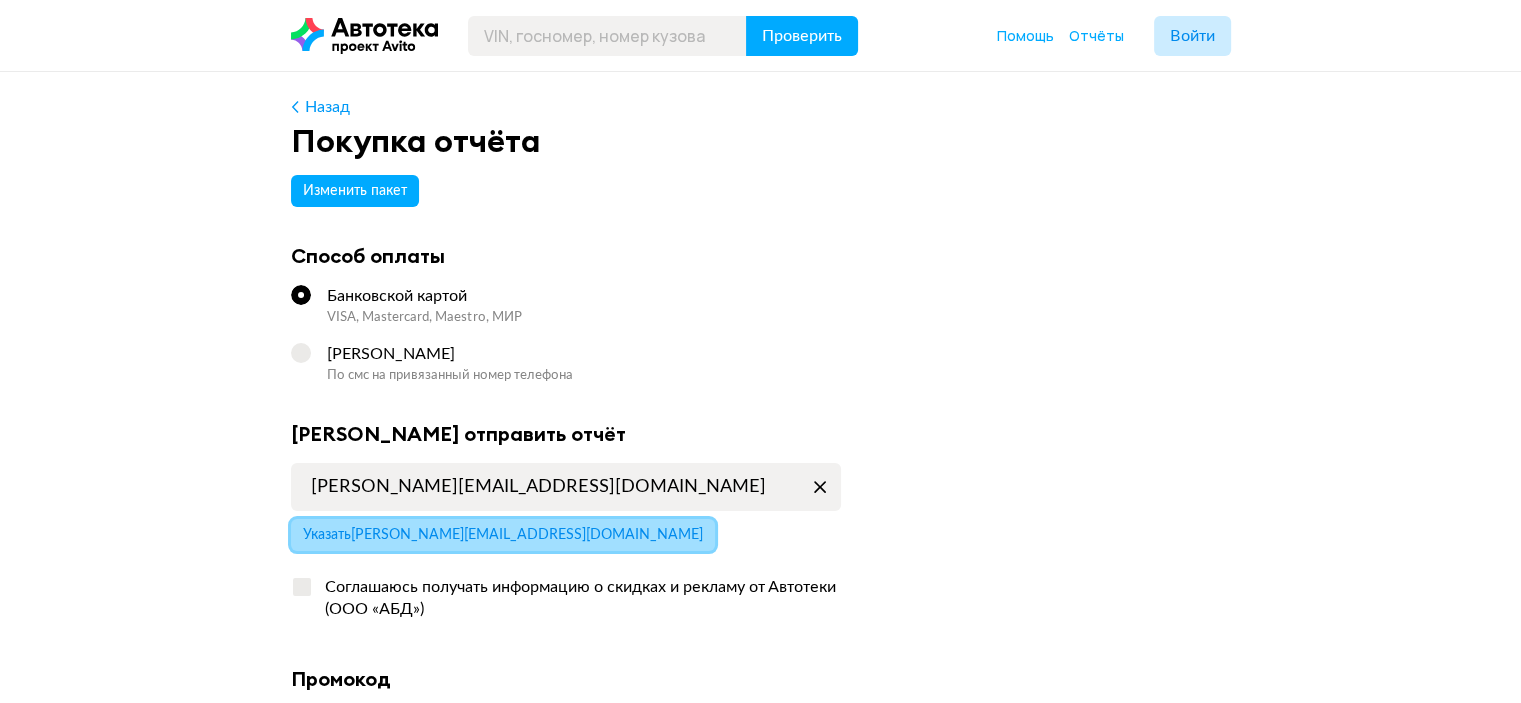 scroll, scrollTop: 600, scrollLeft: 0, axis: vertical 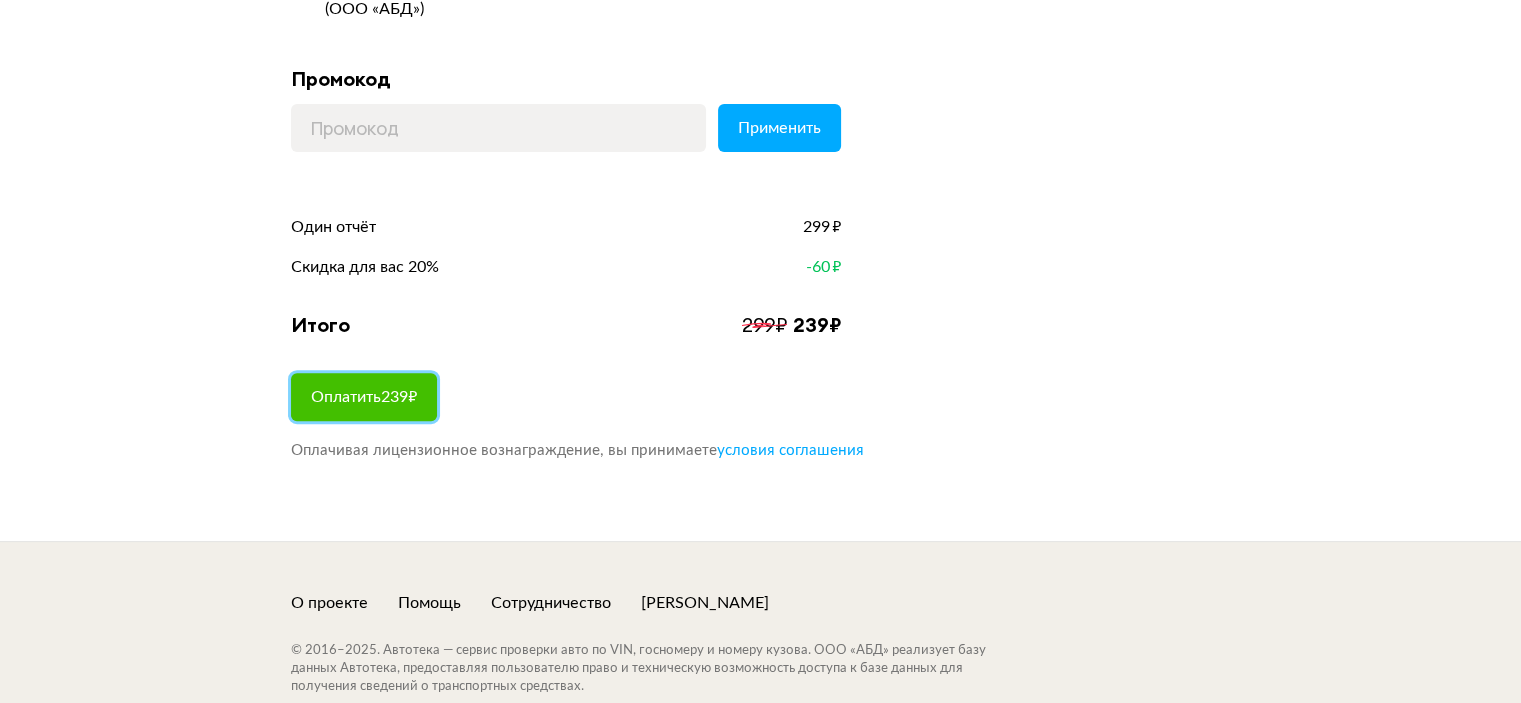 click on "Оплатить  239  ₽" at bounding box center (364, 397) 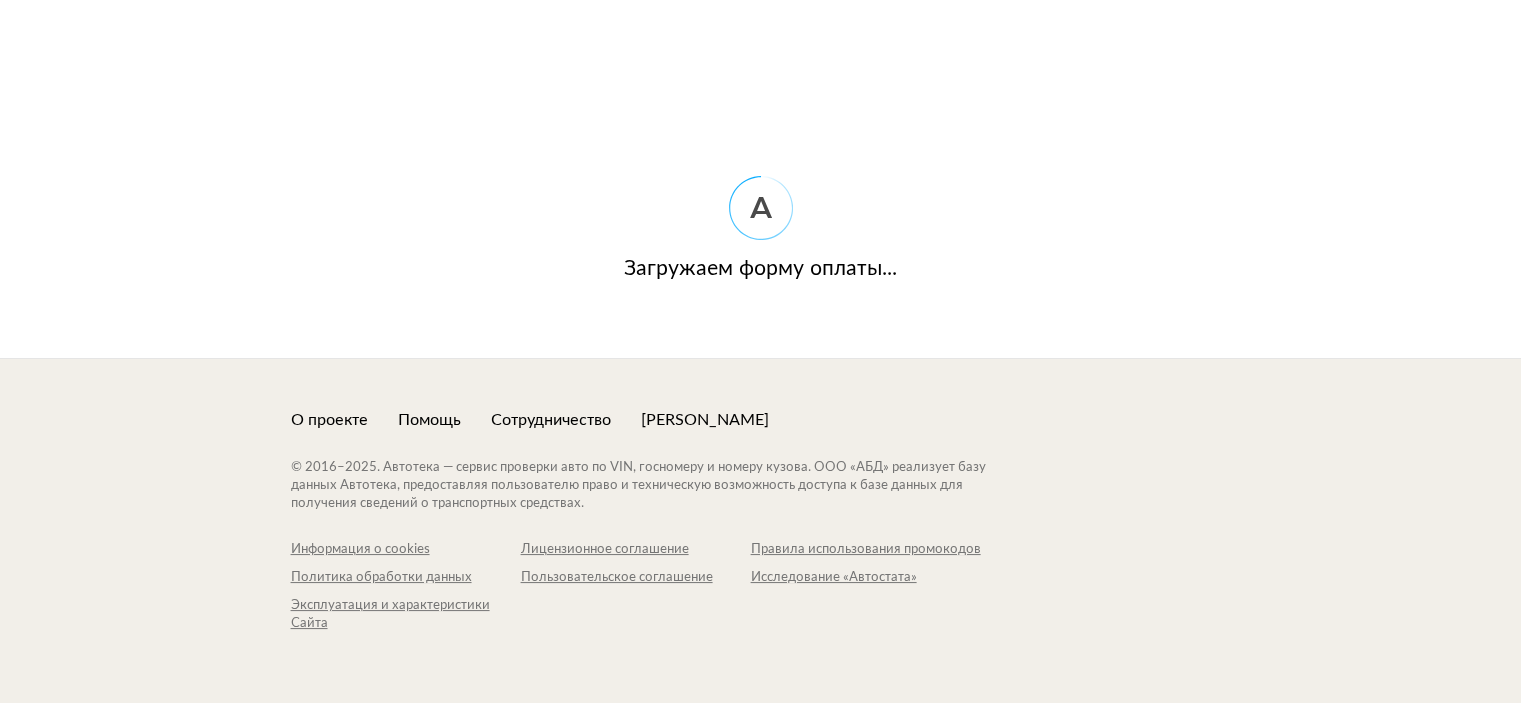 scroll, scrollTop: 0, scrollLeft: 0, axis: both 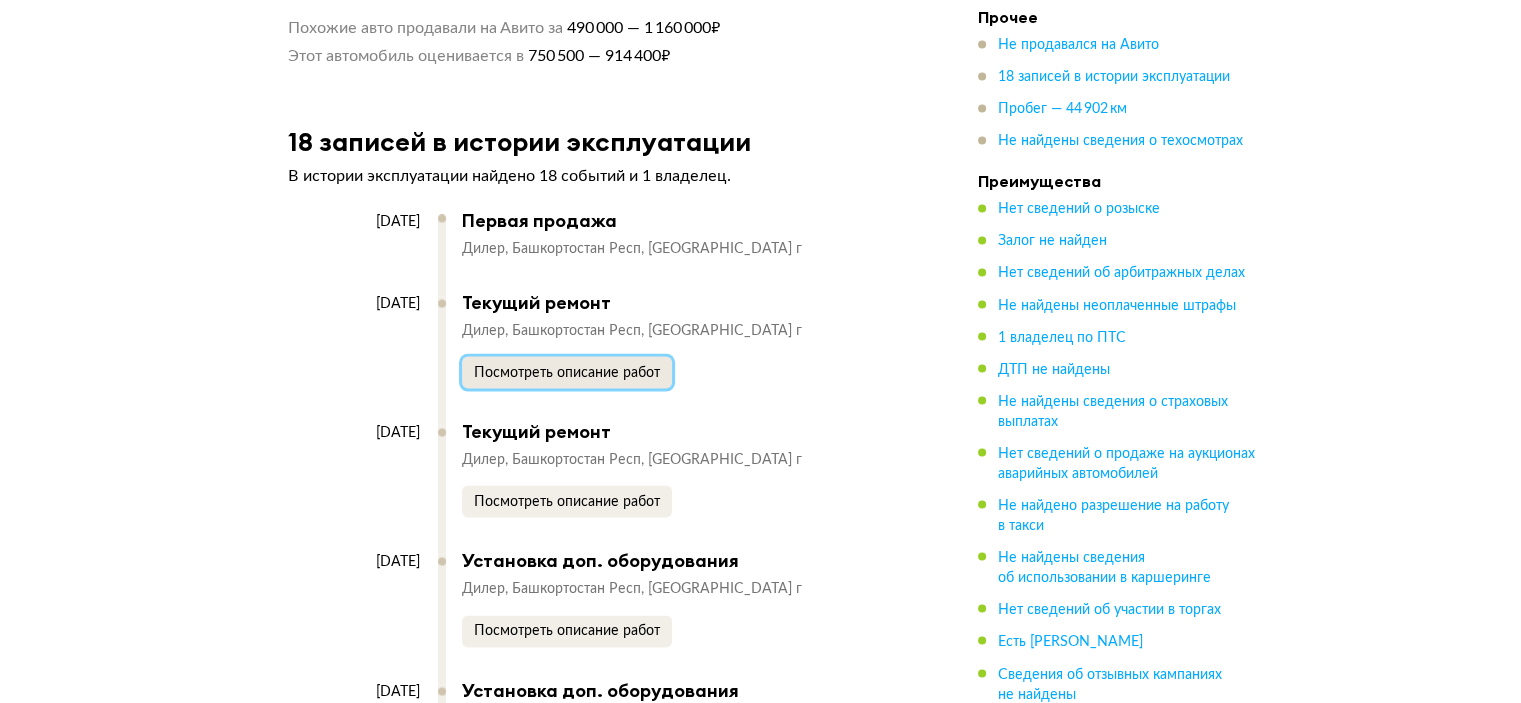 click on "Посмотреть описание работ" at bounding box center (567, 372) 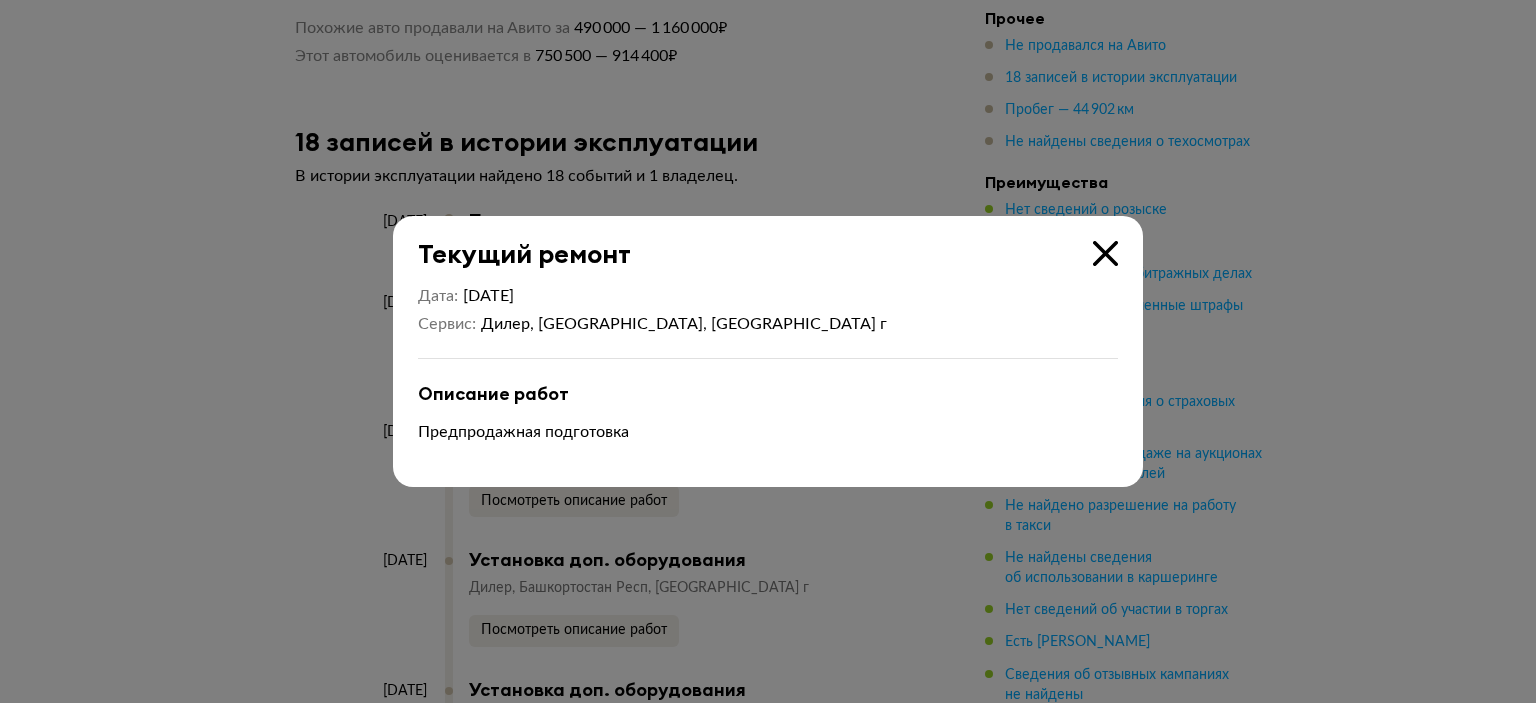 click at bounding box center (768, 351) 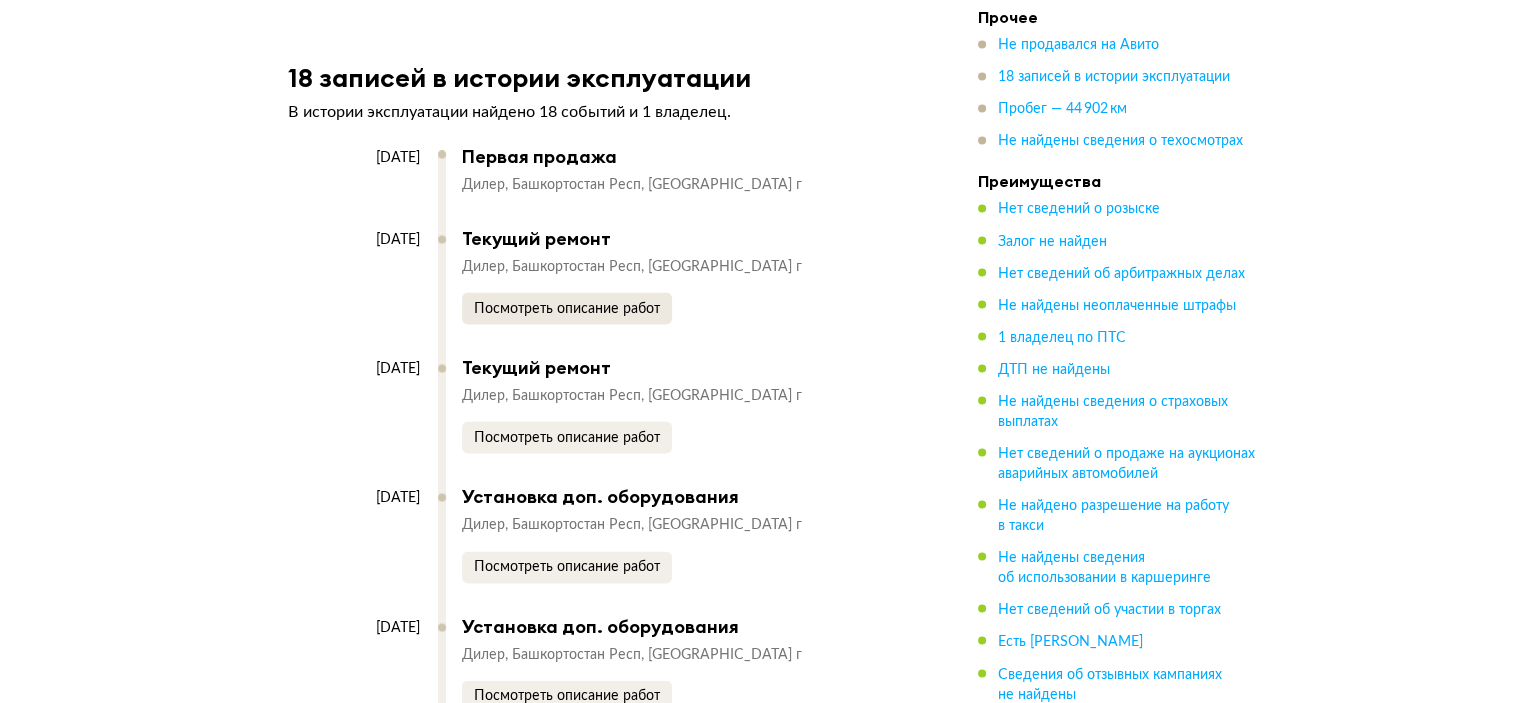 scroll, scrollTop: 3600, scrollLeft: 0, axis: vertical 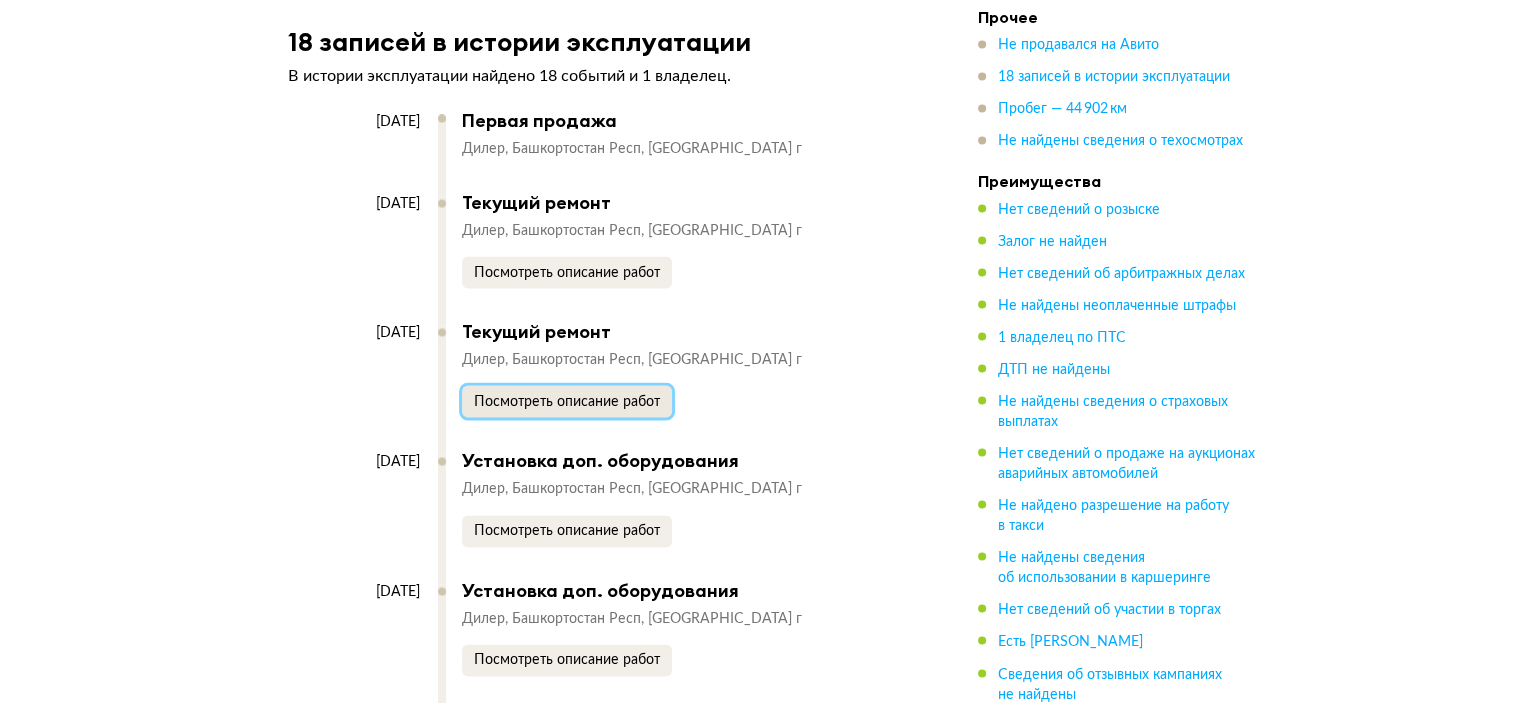 click on "Посмотреть описание работ" at bounding box center [567, 401] 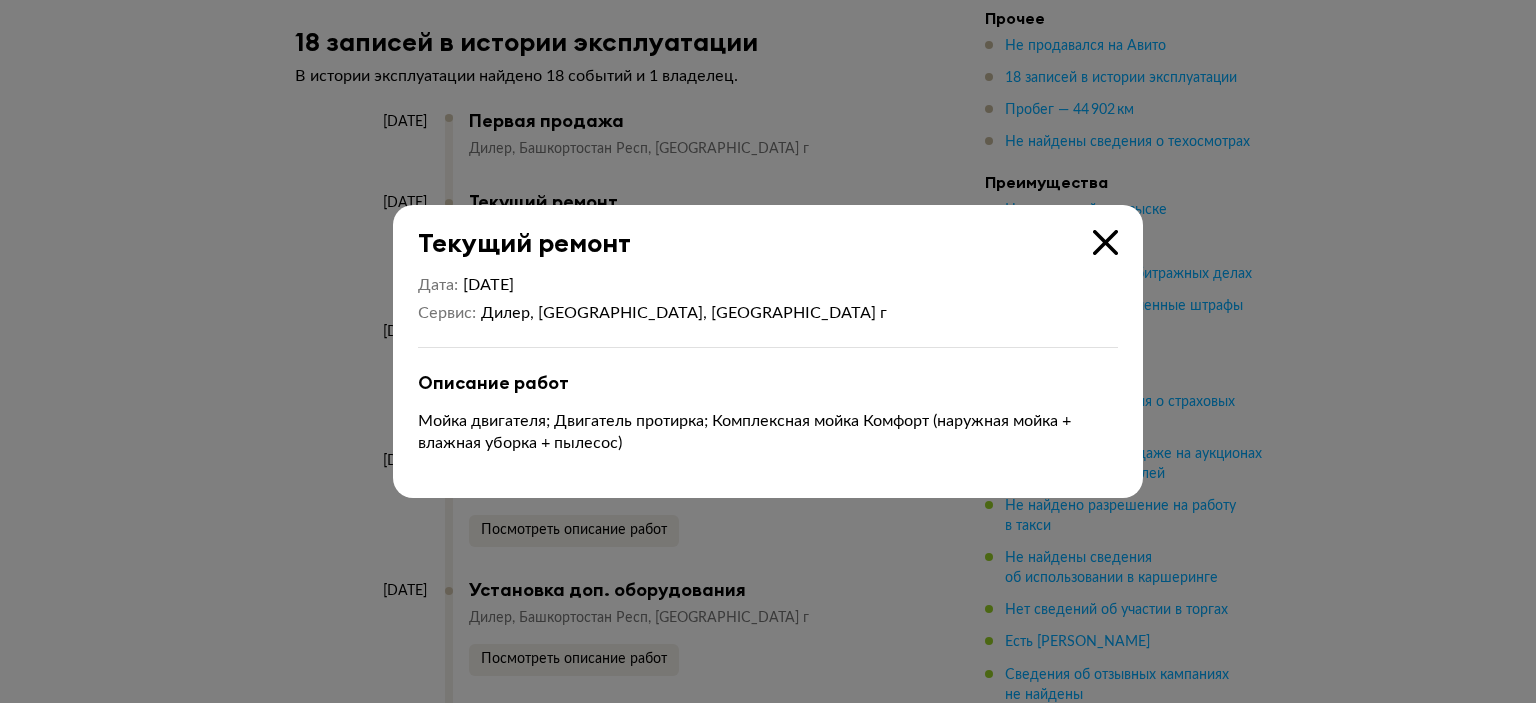 click at bounding box center (768, 351) 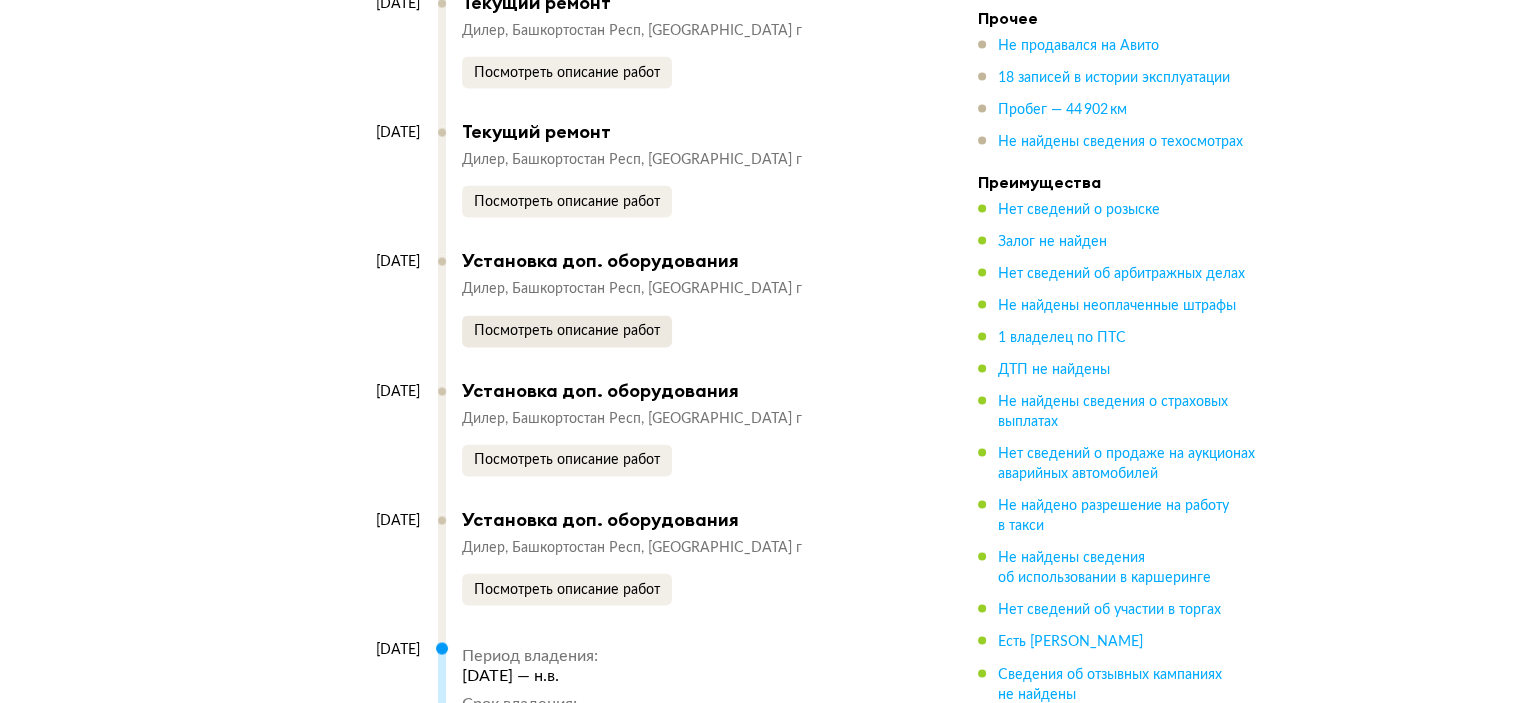 scroll, scrollTop: 3900, scrollLeft: 0, axis: vertical 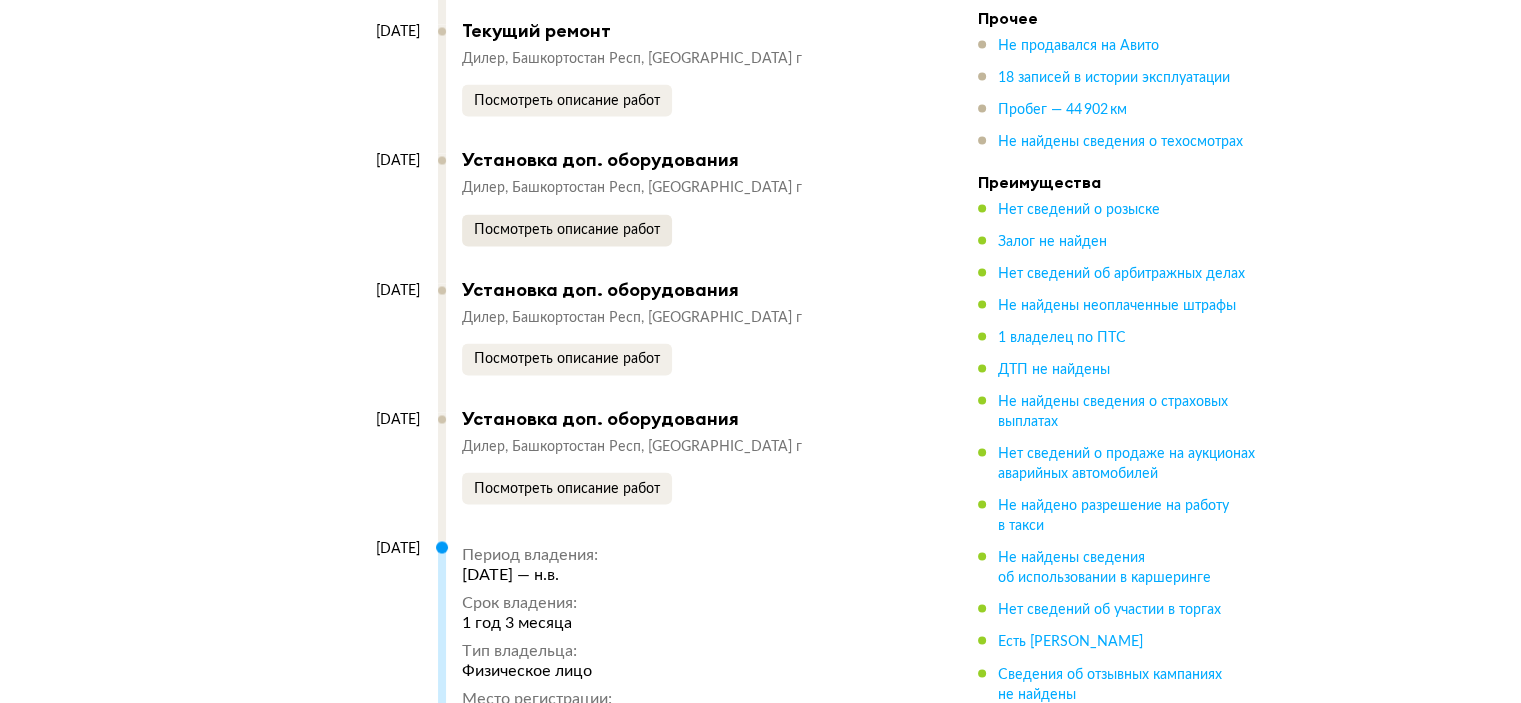 click on "Установка доп. оборудования Дилер Башкортостан Респ, Уфа г Посмотреть описание работ" at bounding box center (680, 327) 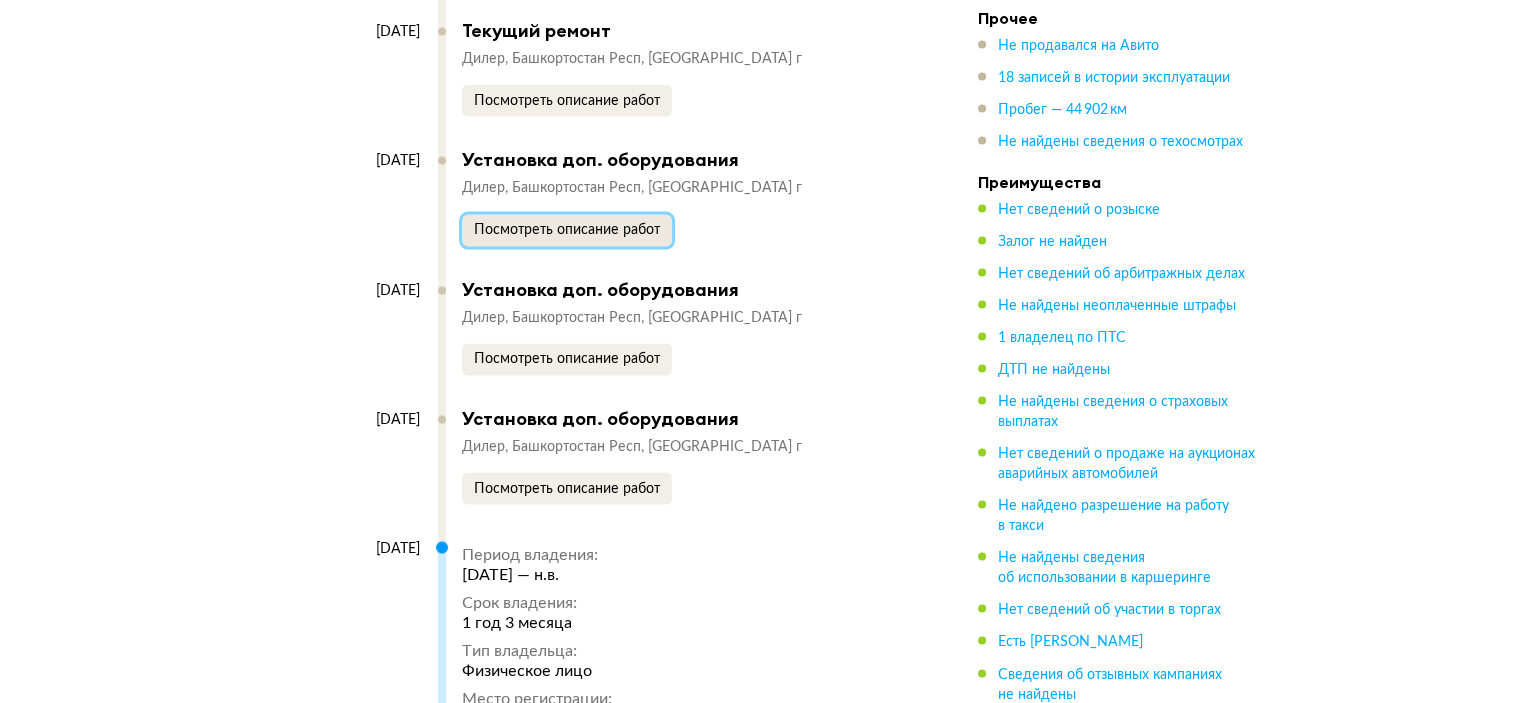 click on "Посмотреть описание работ" at bounding box center [567, 230] 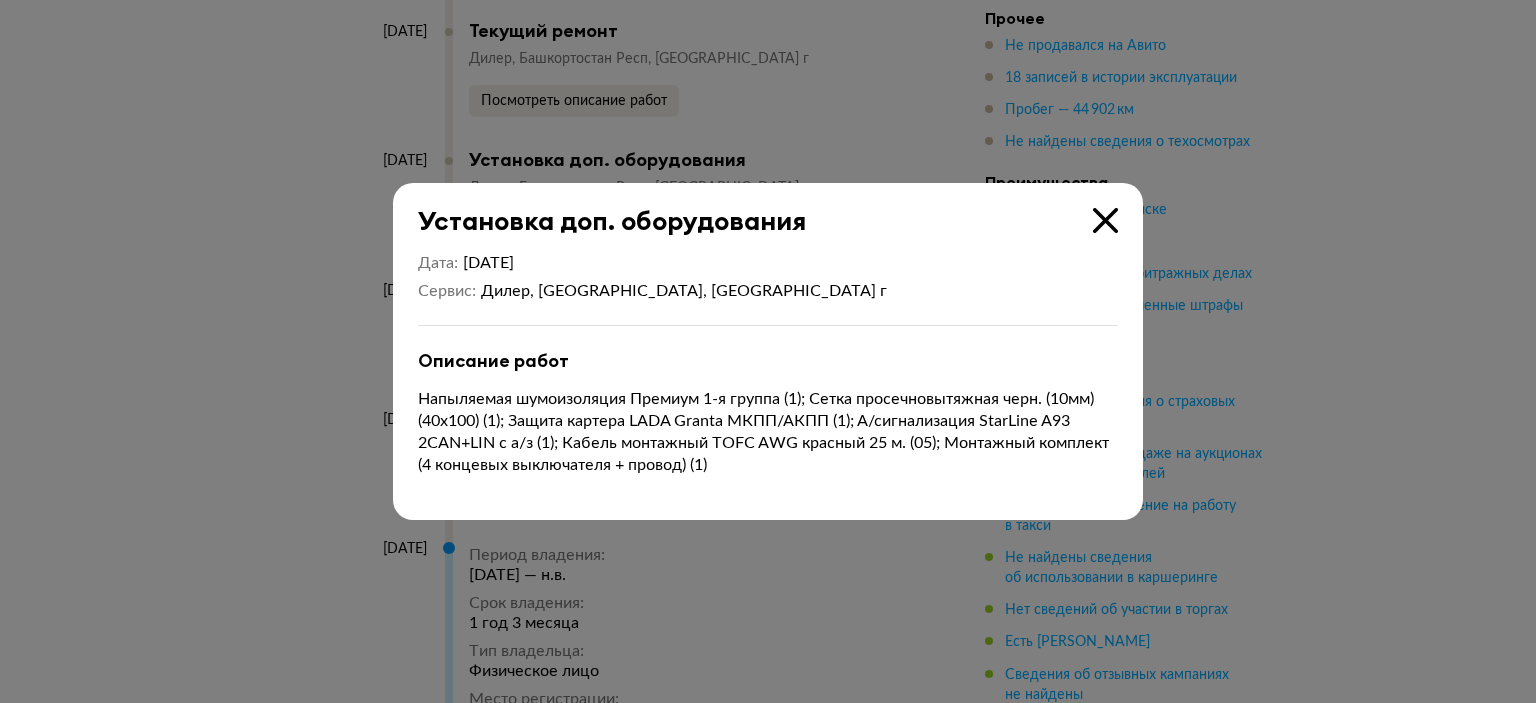 click at bounding box center (768, 351) 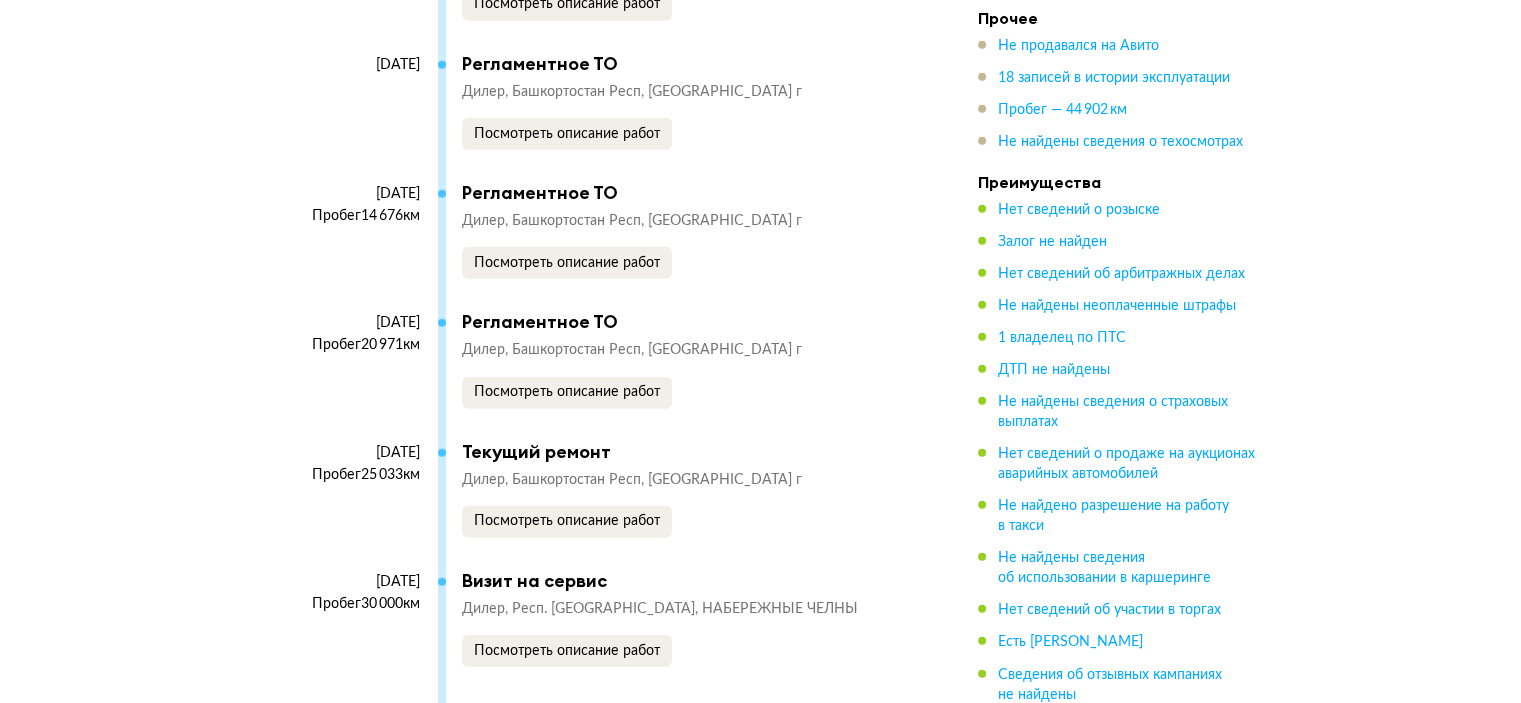 scroll, scrollTop: 5300, scrollLeft: 0, axis: vertical 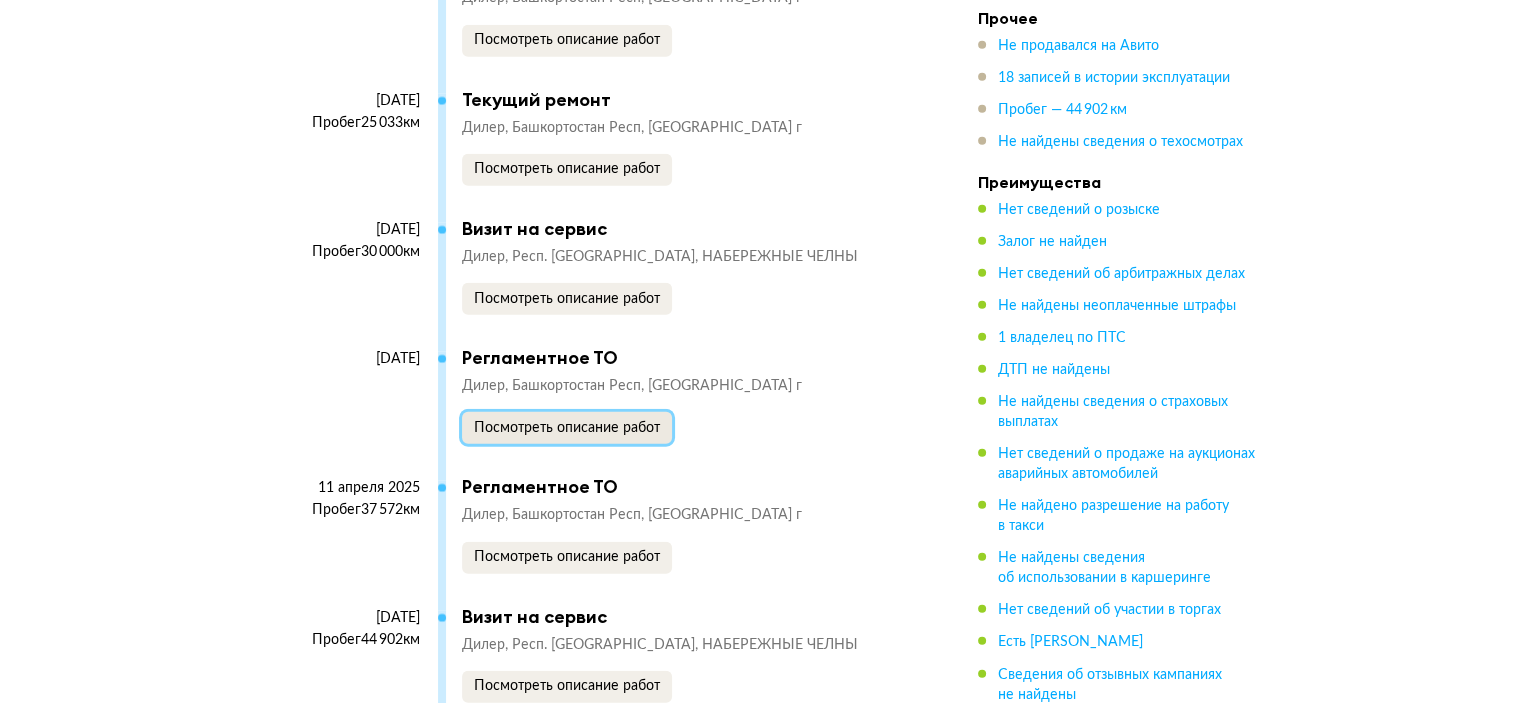 click on "Посмотреть описание работ" at bounding box center [567, 428] 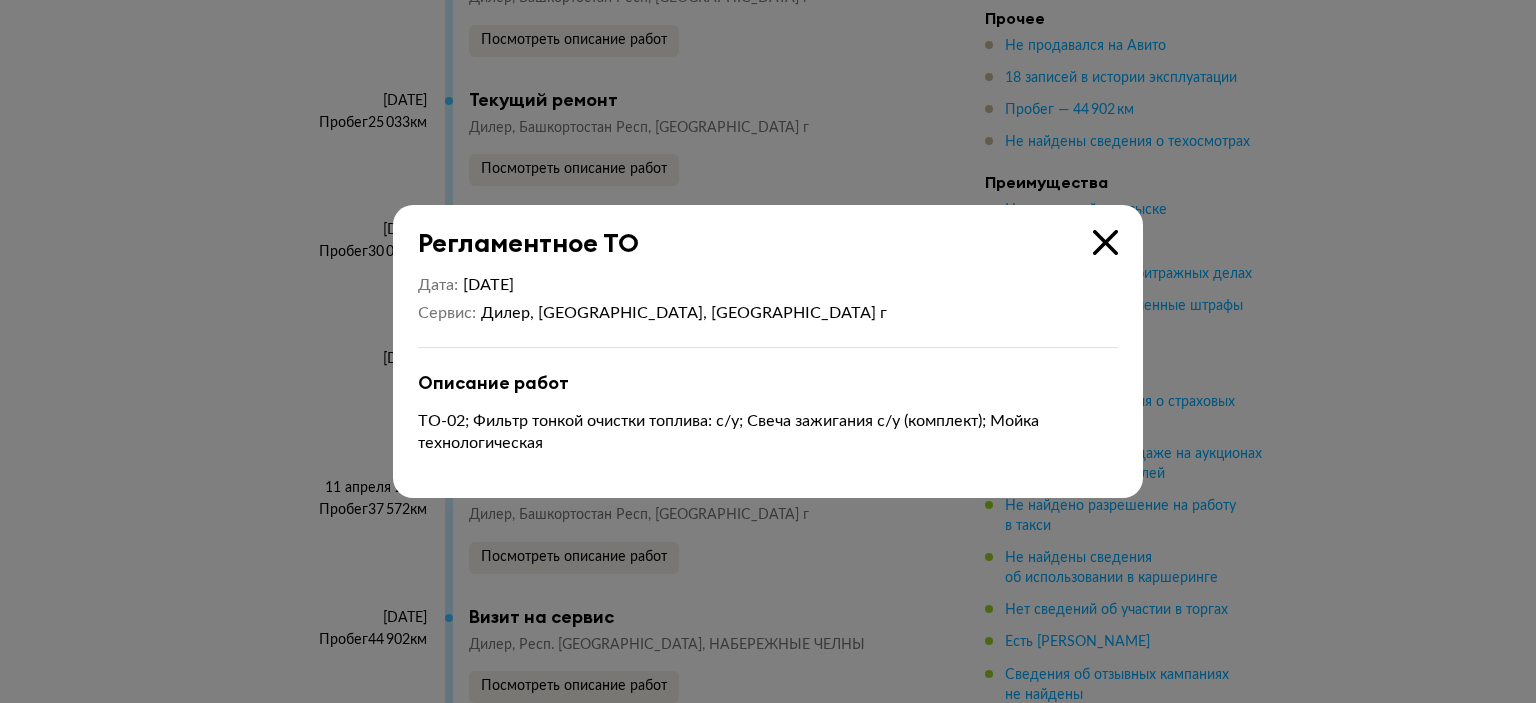 click at bounding box center (768, 351) 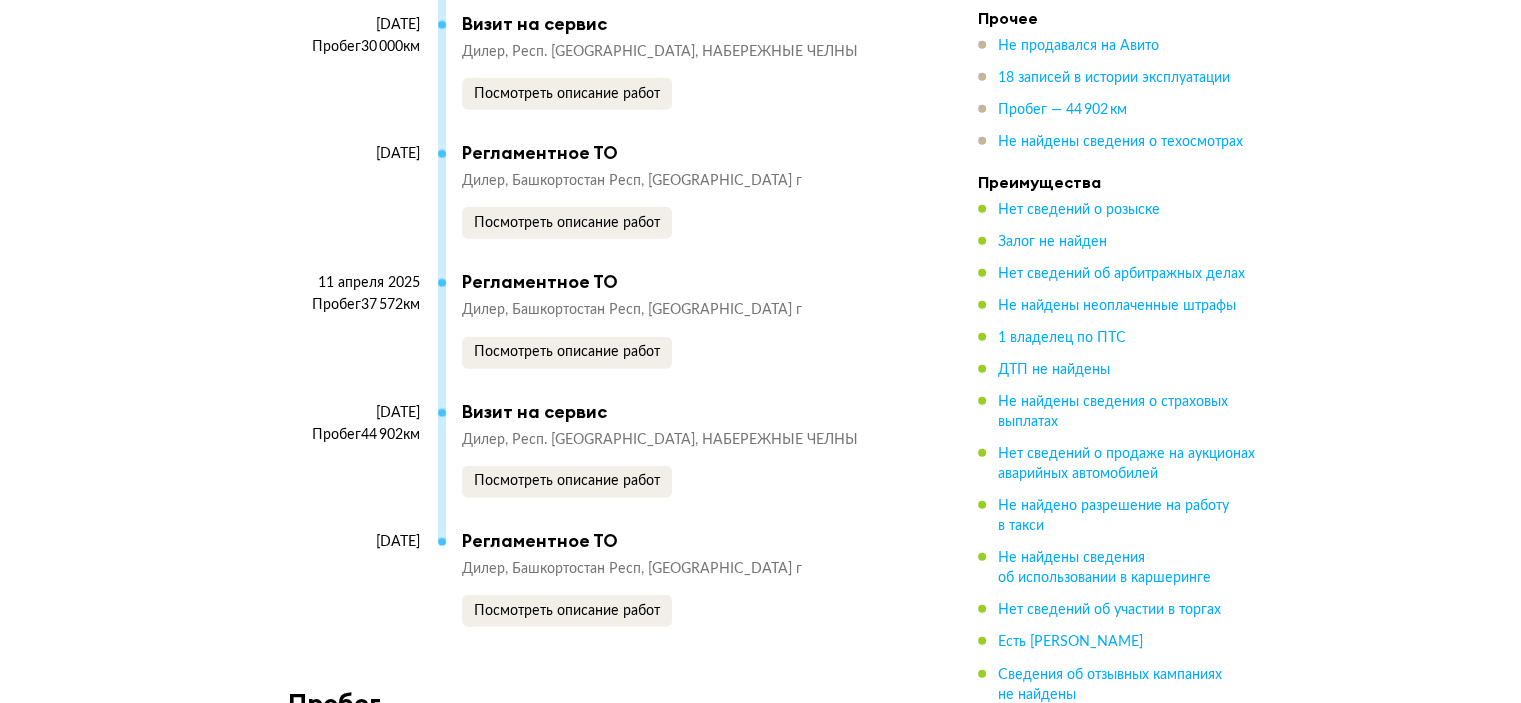 scroll, scrollTop: 5800, scrollLeft: 0, axis: vertical 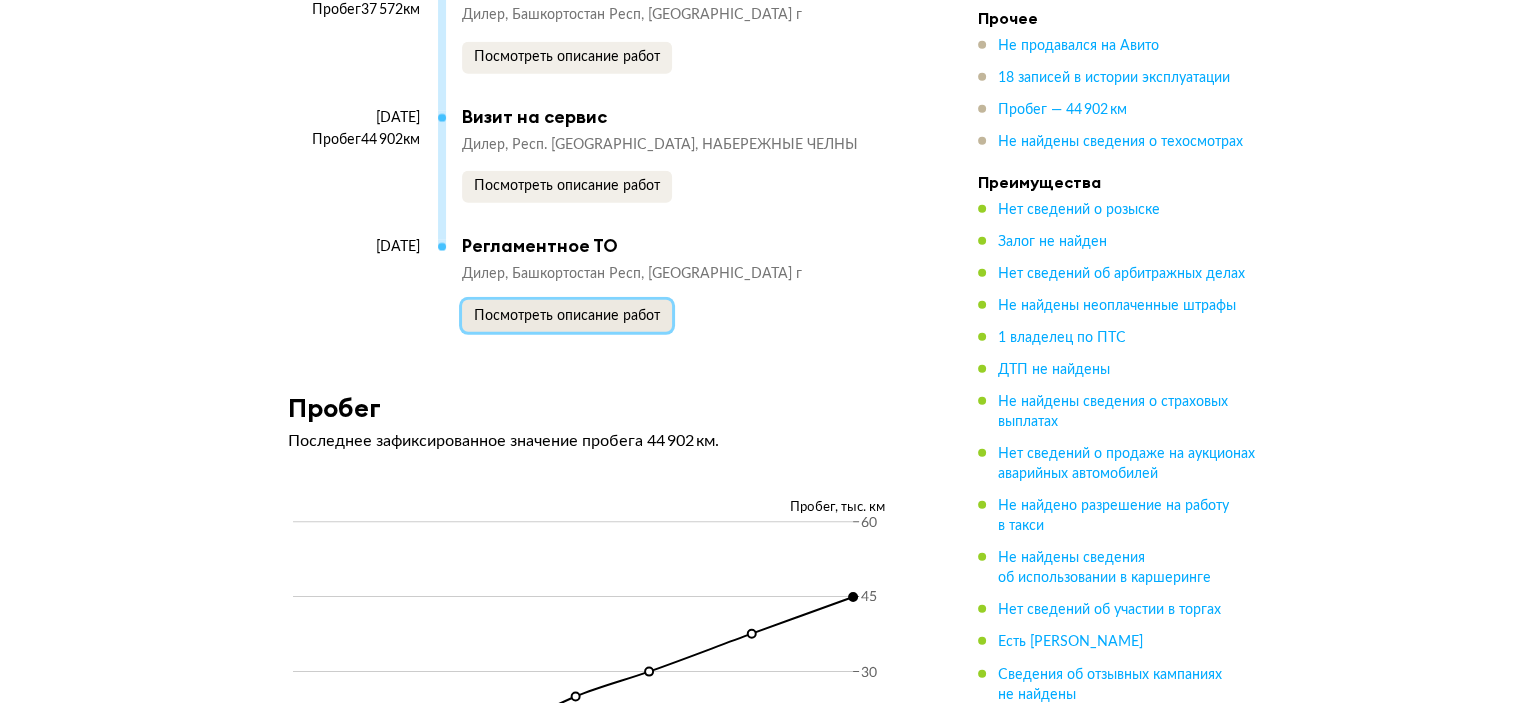click on "Посмотреть описание работ" at bounding box center [567, 316] 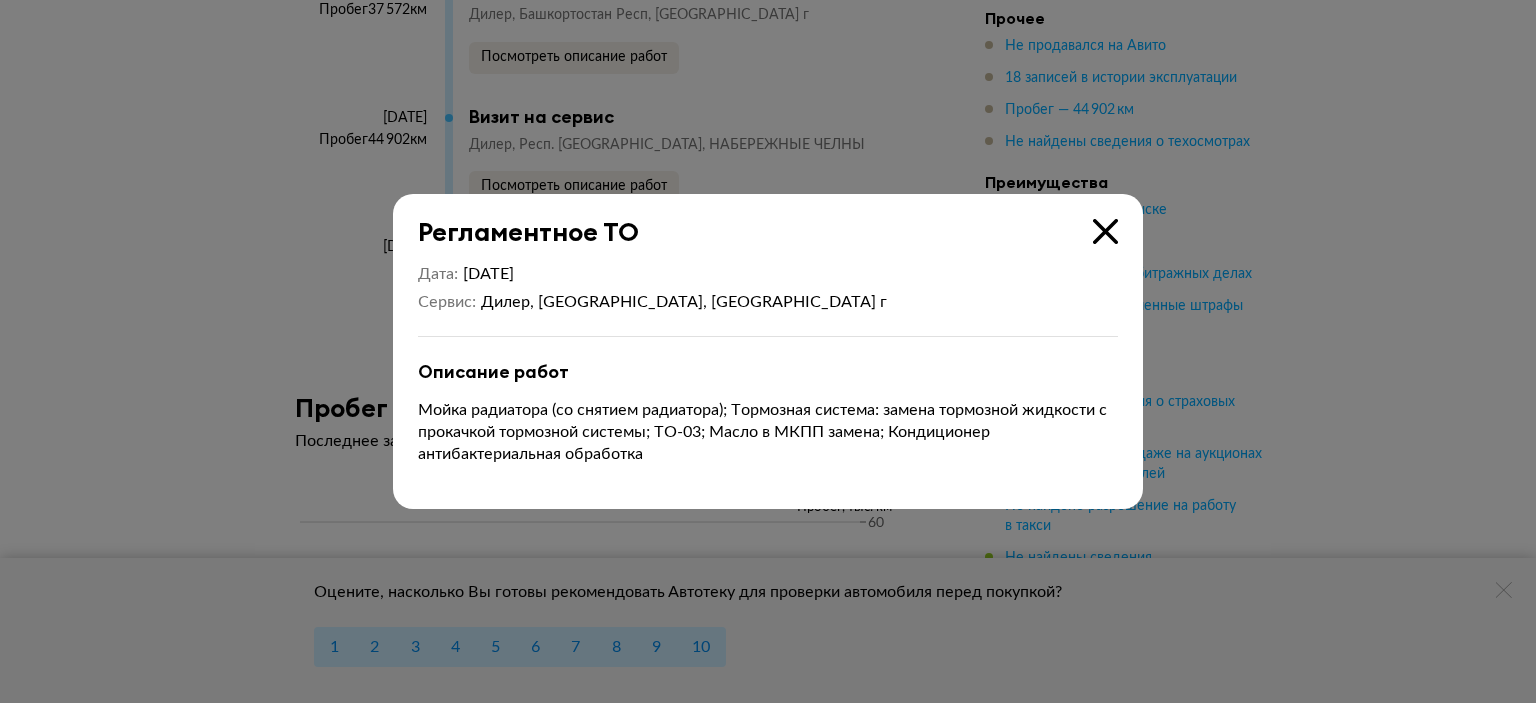 click on "Регламентное ТО" at bounding box center (755, 220) 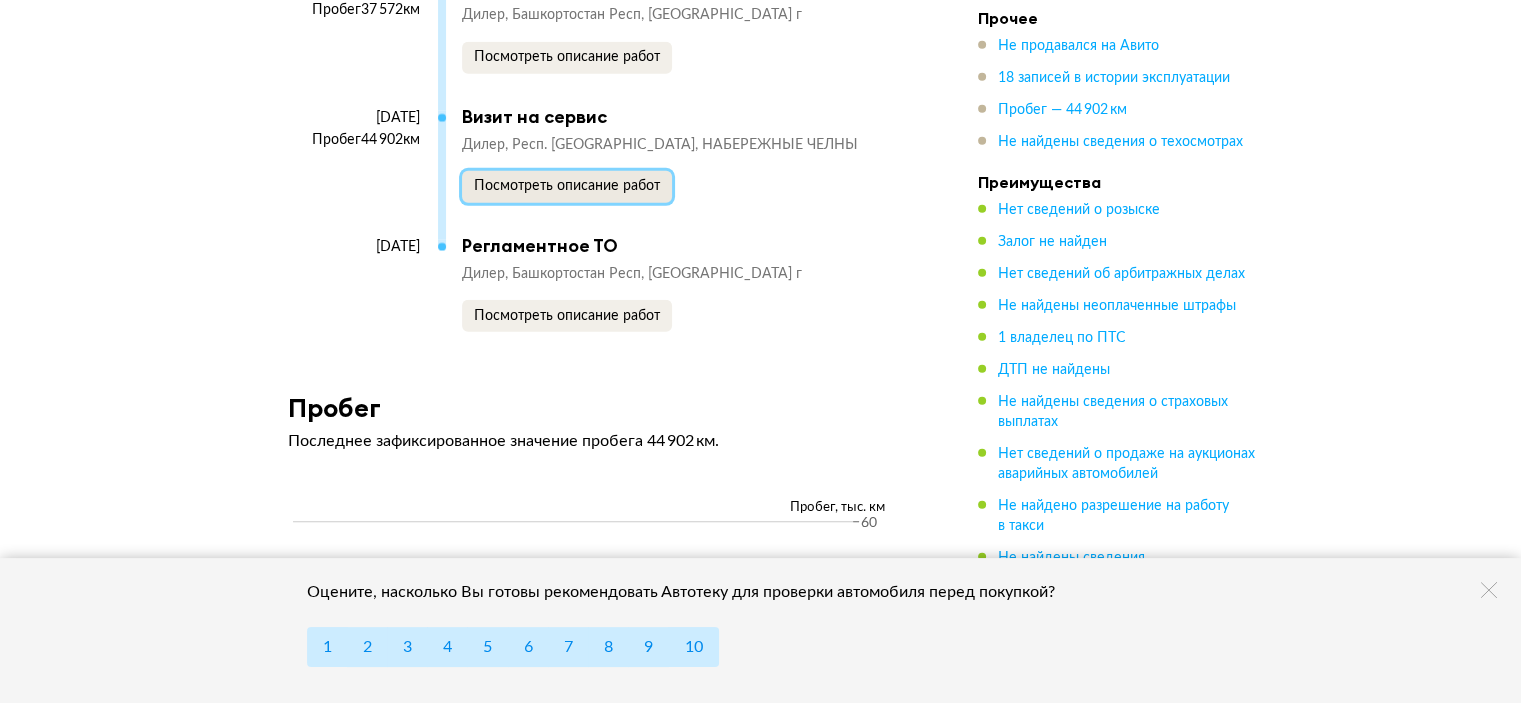 click on "Посмотреть описание работ" at bounding box center [567, 186] 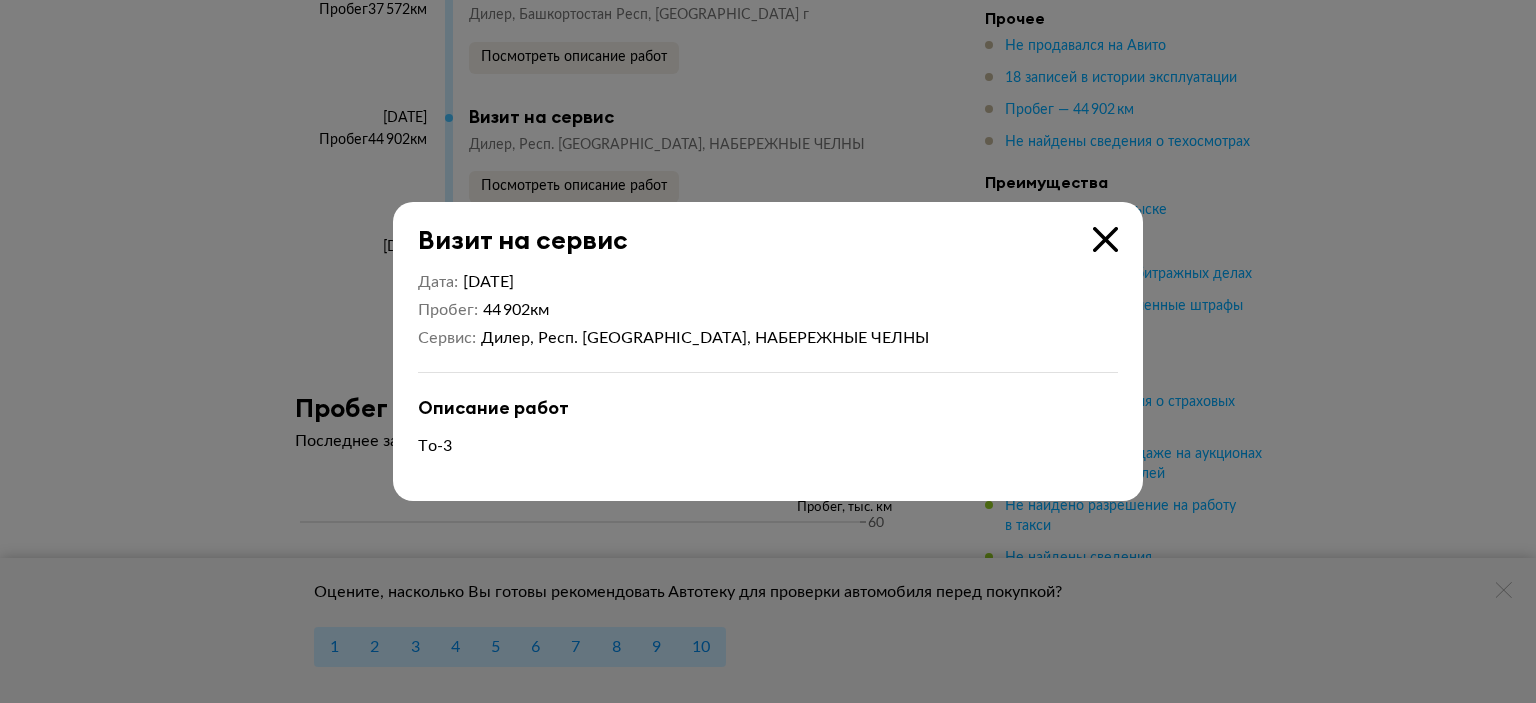 click on "Визит на сервис Дата 30 июня 2025 Пробег 44 902  км Сервис Дилер, Респ. Татарстан, НАБЕРЕЖНЫЕ ЧЕЛНЫ Описание работ То-3" at bounding box center [768, 351] 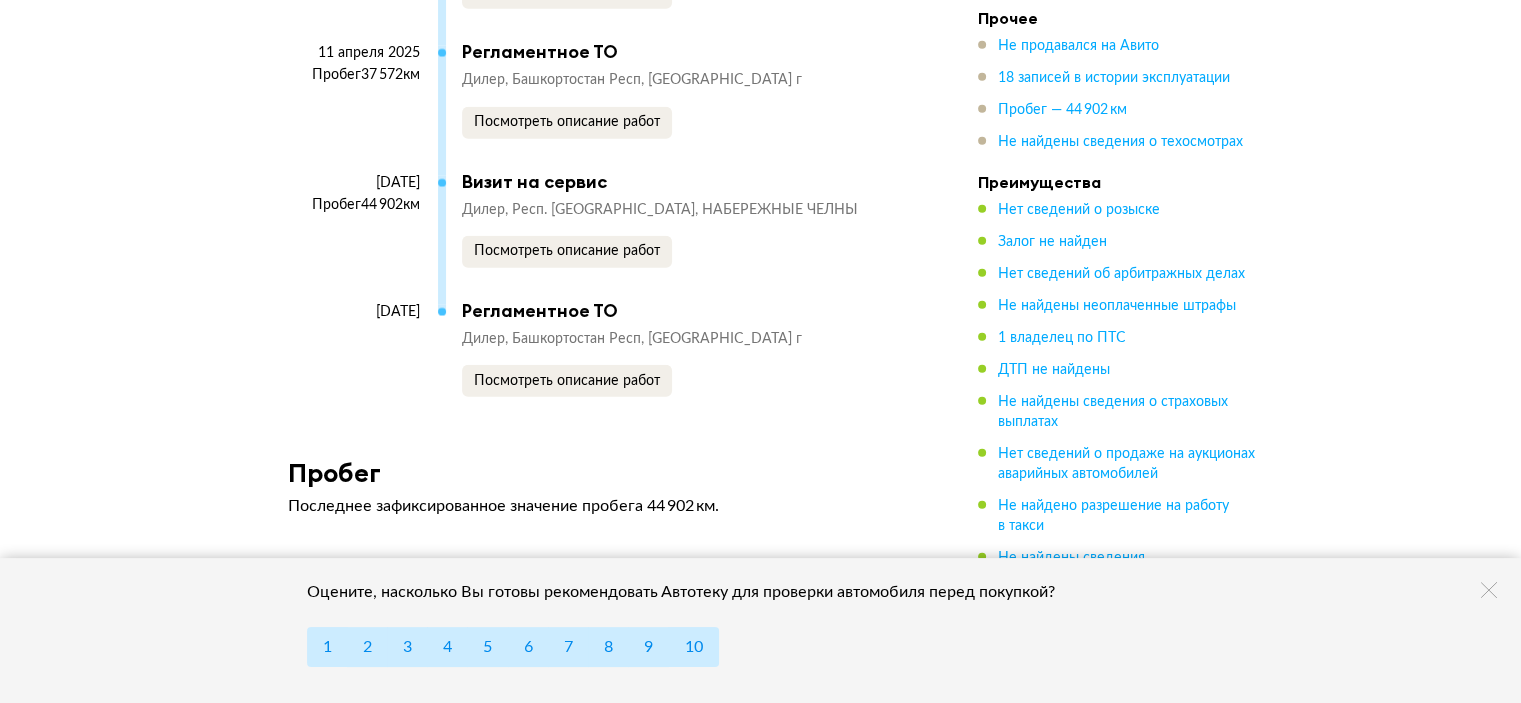 scroll, scrollTop: 5700, scrollLeft: 0, axis: vertical 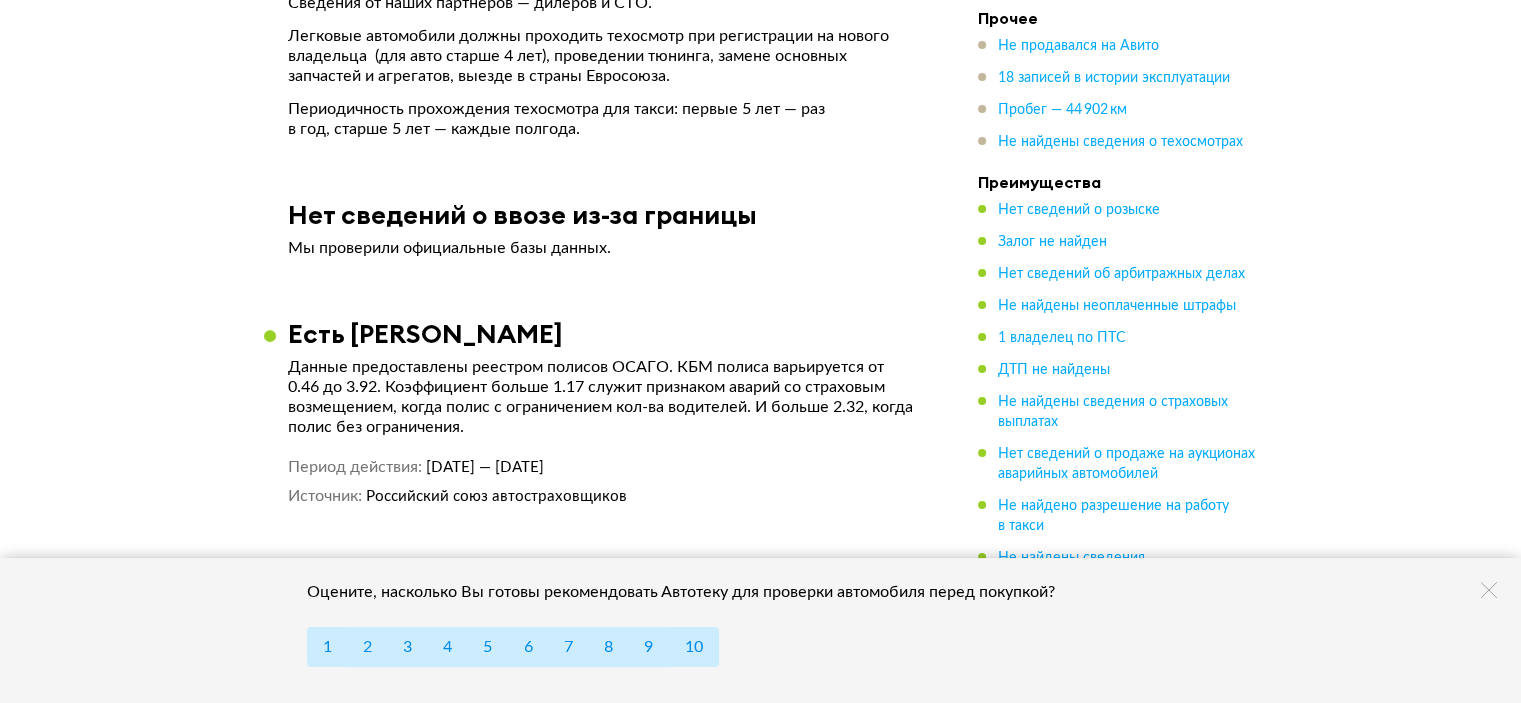 drag, startPoint x: 676, startPoint y: 258, endPoint x: 627, endPoint y: 548, distance: 294.11053 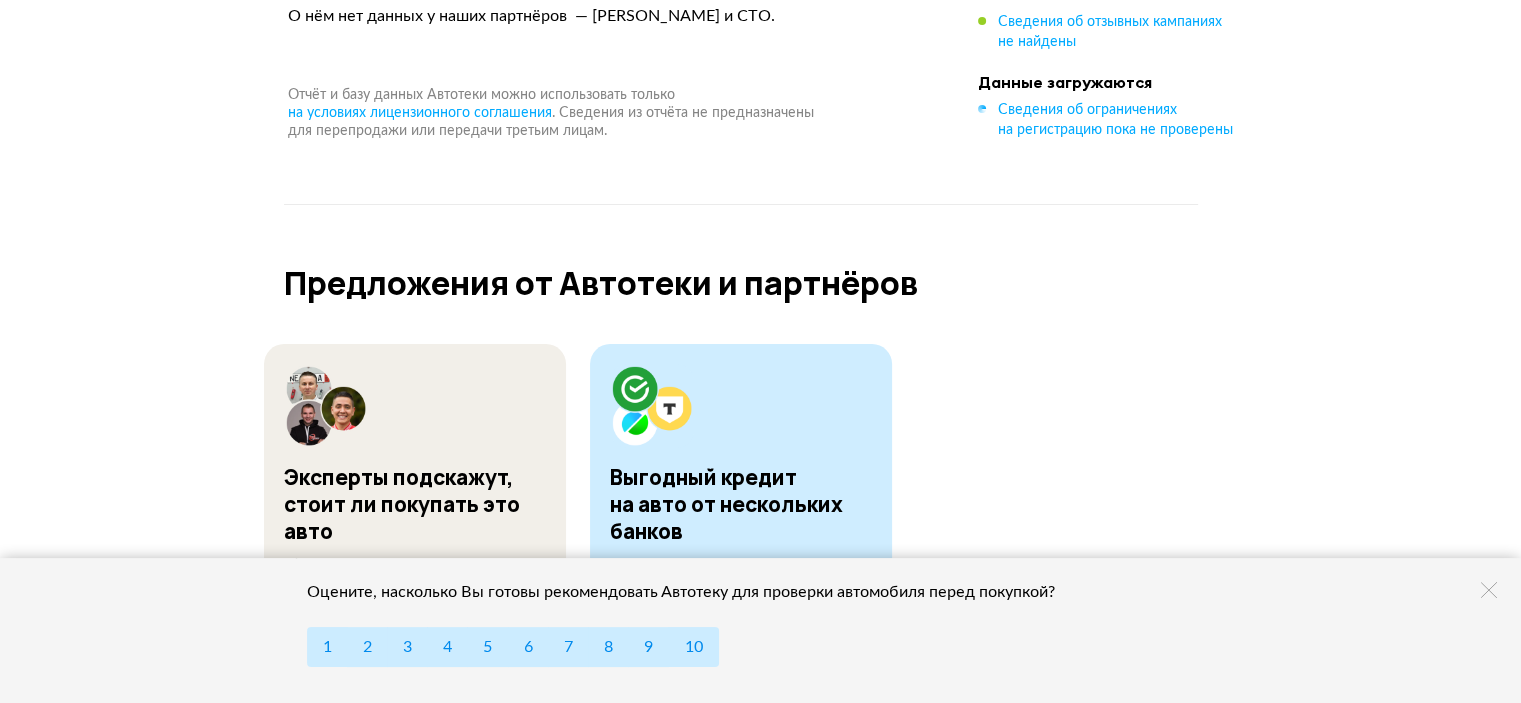 scroll, scrollTop: 7875, scrollLeft: 0, axis: vertical 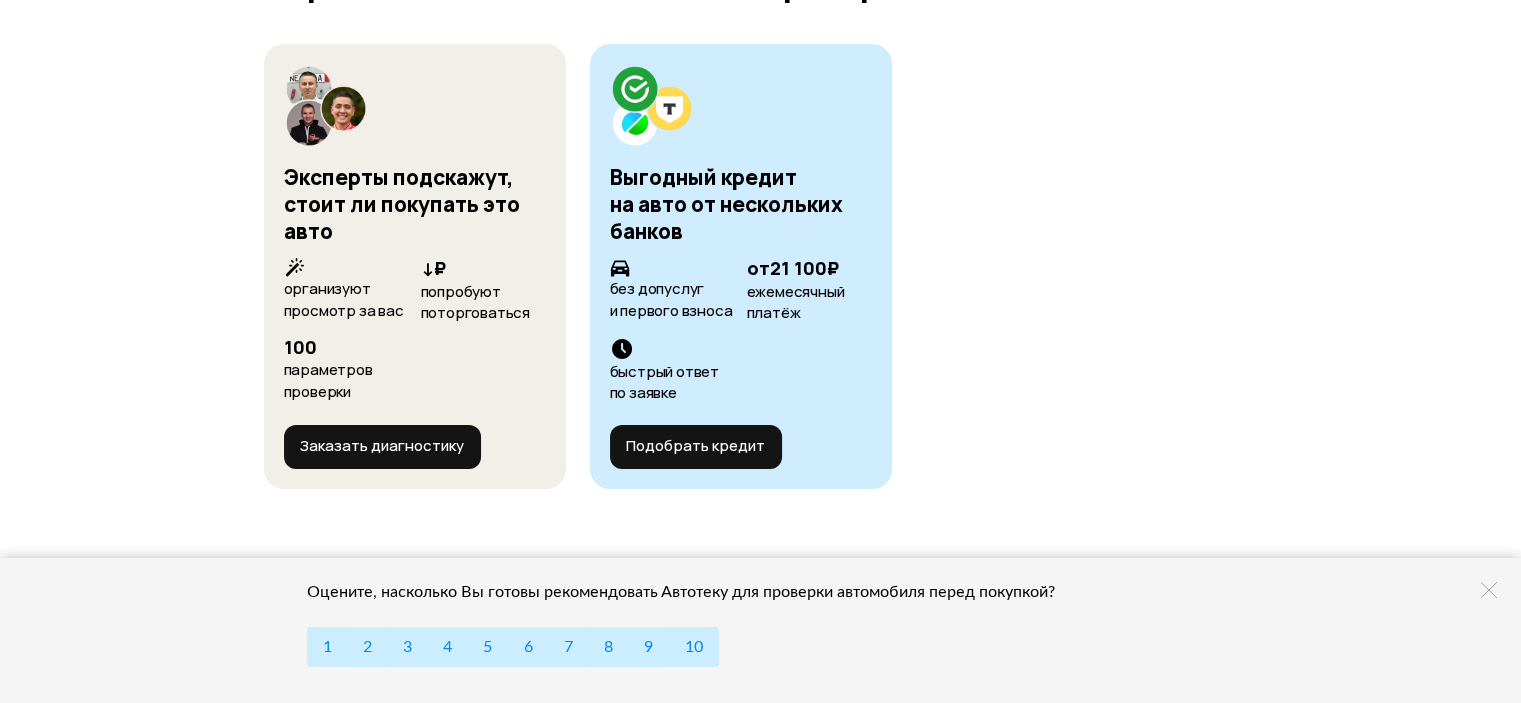 click at bounding box center [1489, 590] 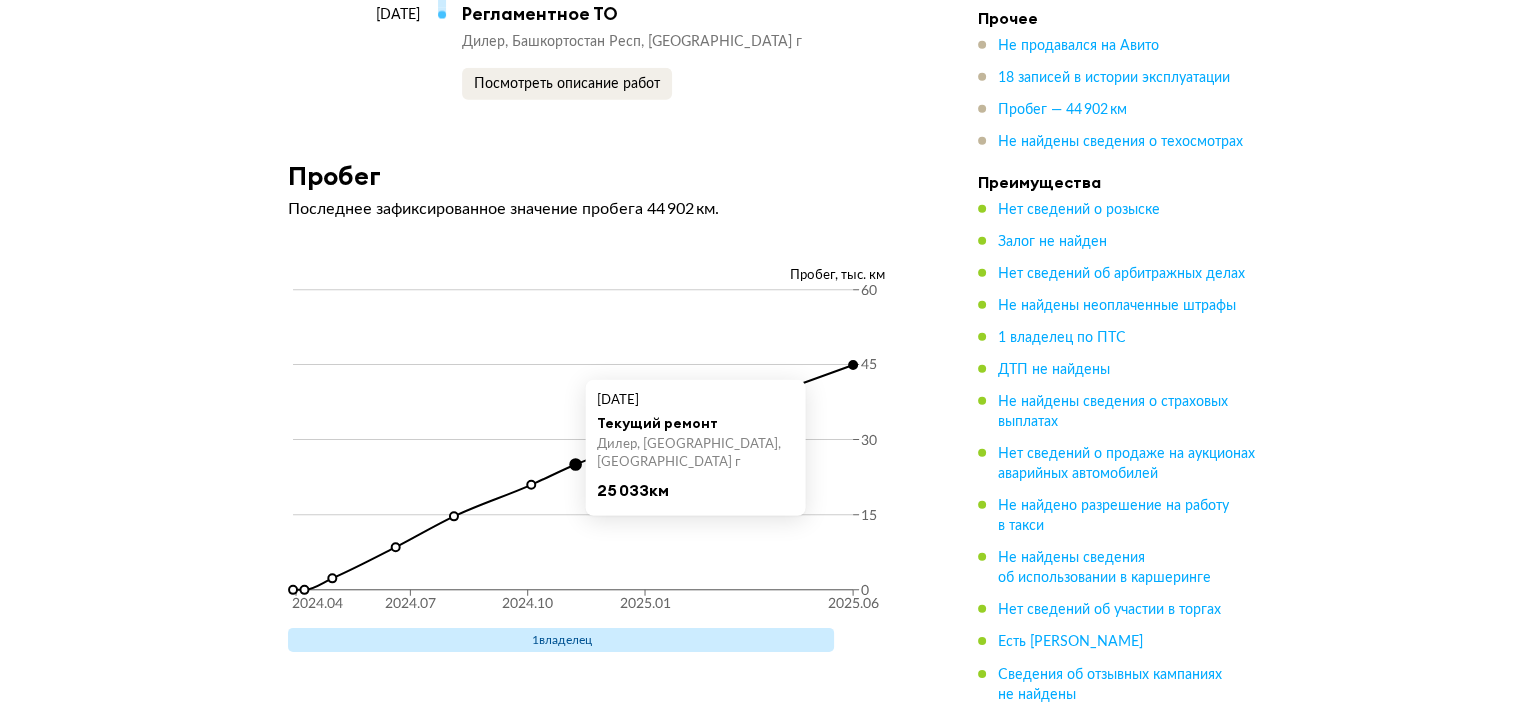 scroll, scrollTop: 5864, scrollLeft: 0, axis: vertical 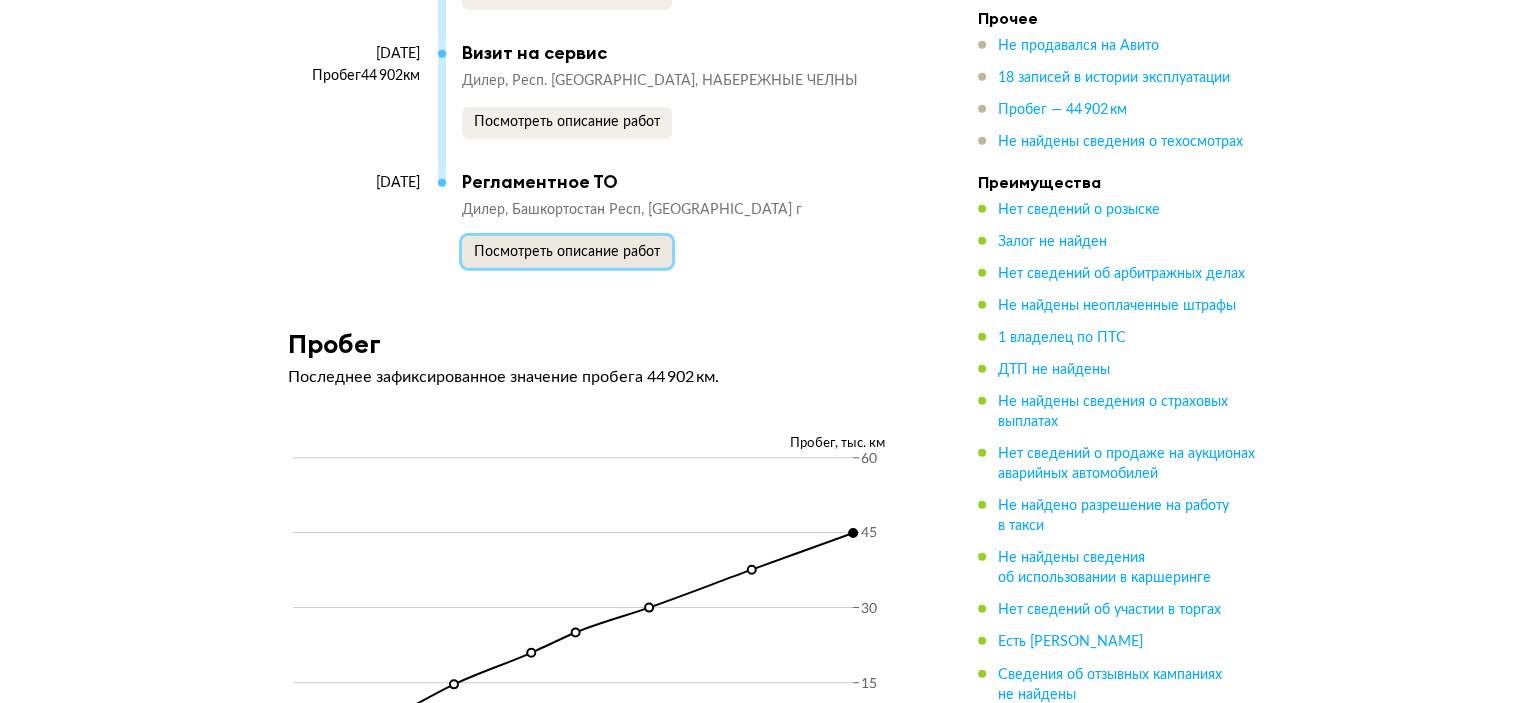 click on "Посмотреть описание работ" at bounding box center (567, 252) 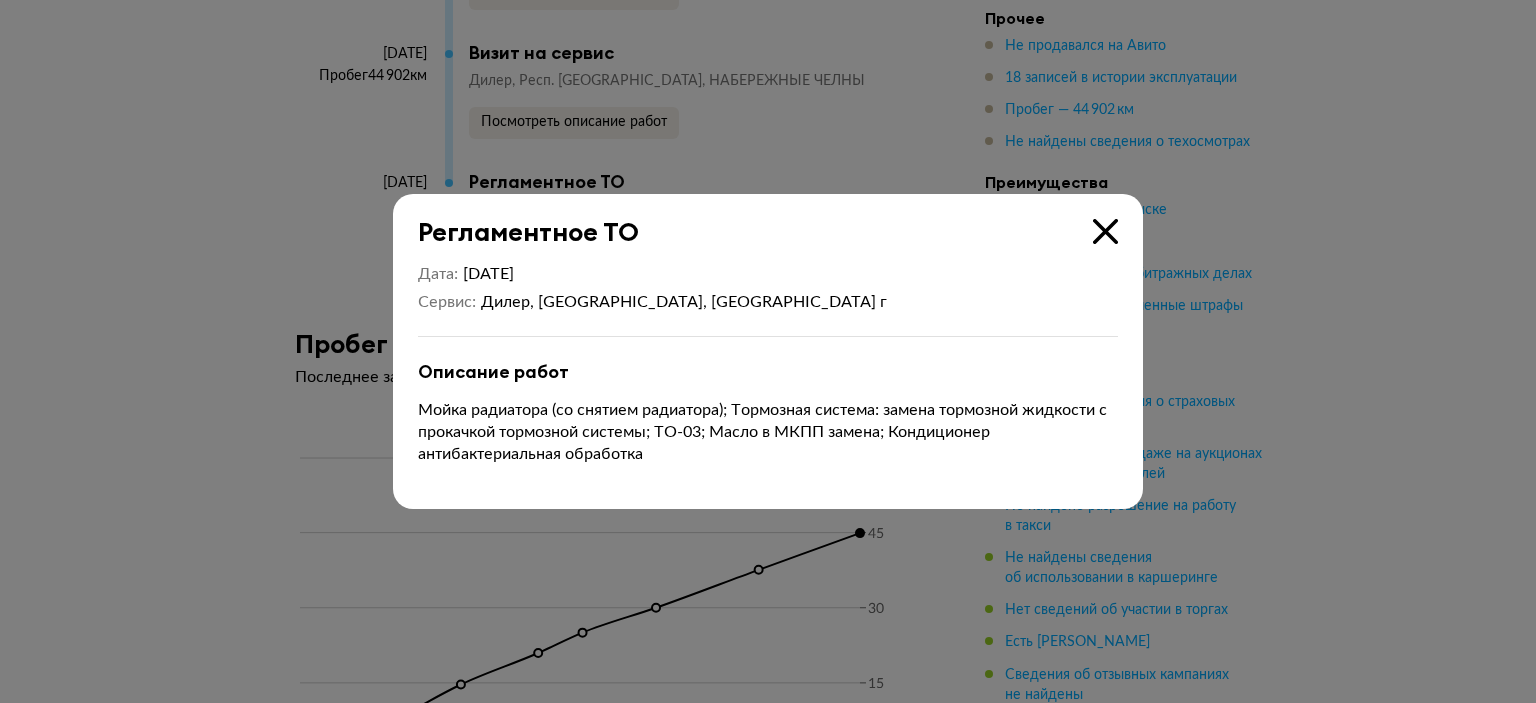 type 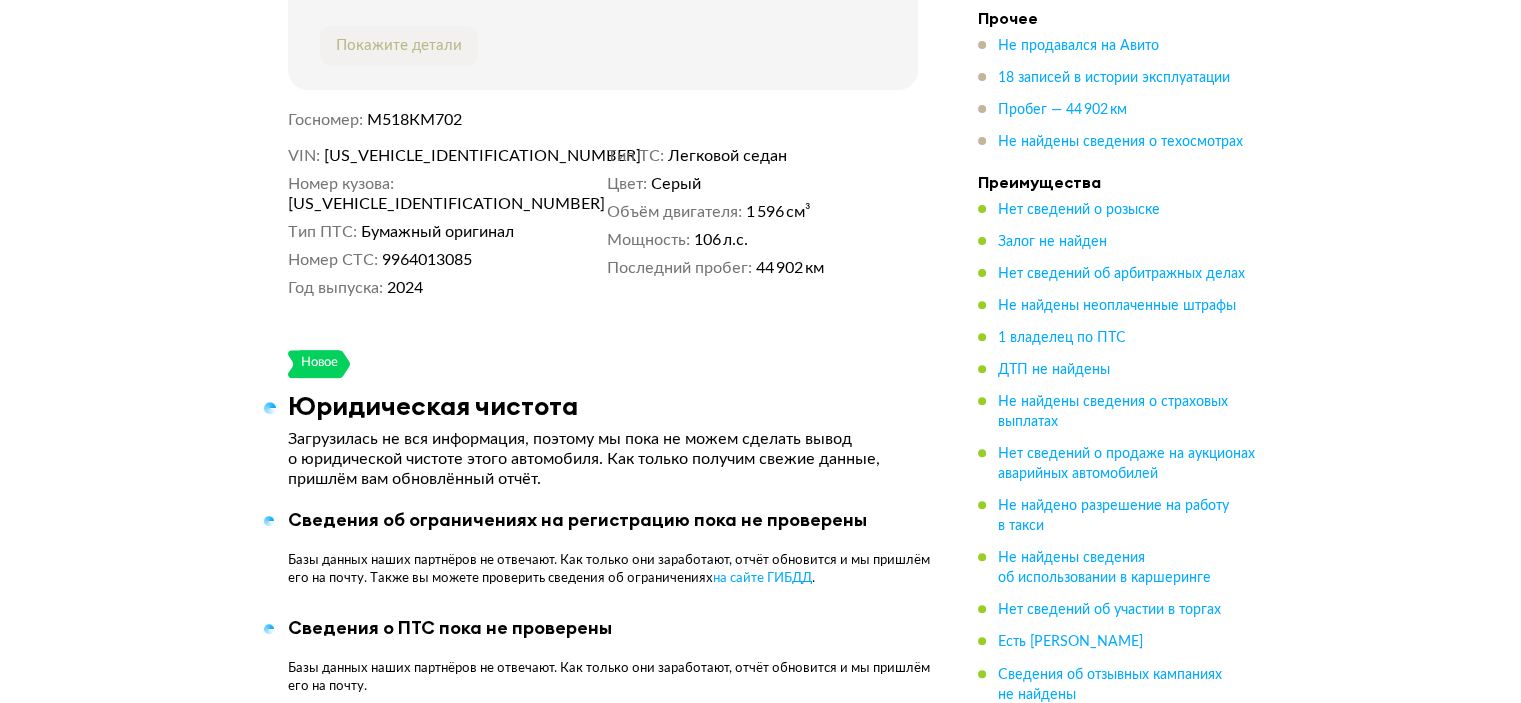 drag, startPoint x: 832, startPoint y: 344, endPoint x: 752, endPoint y: 5, distance: 348.31165 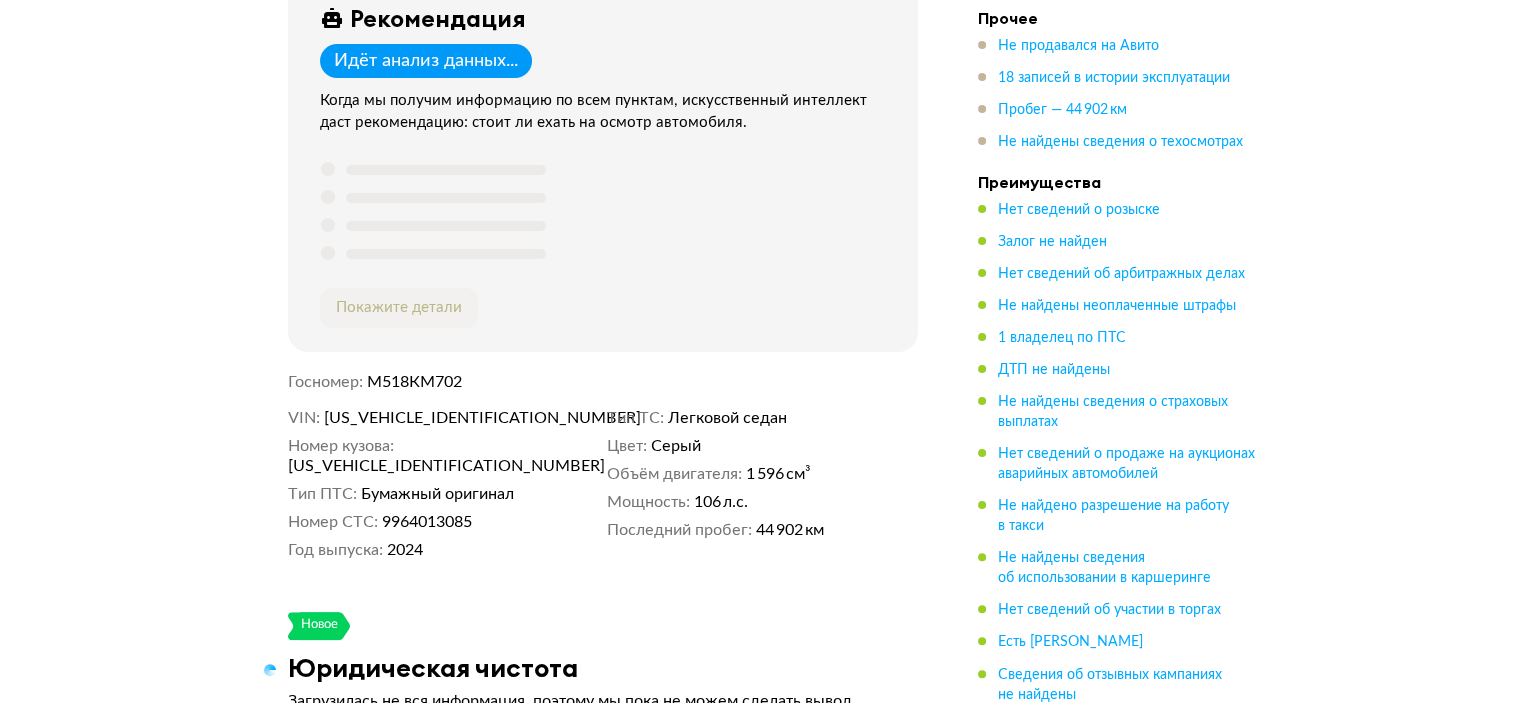 scroll, scrollTop: 0, scrollLeft: 0, axis: both 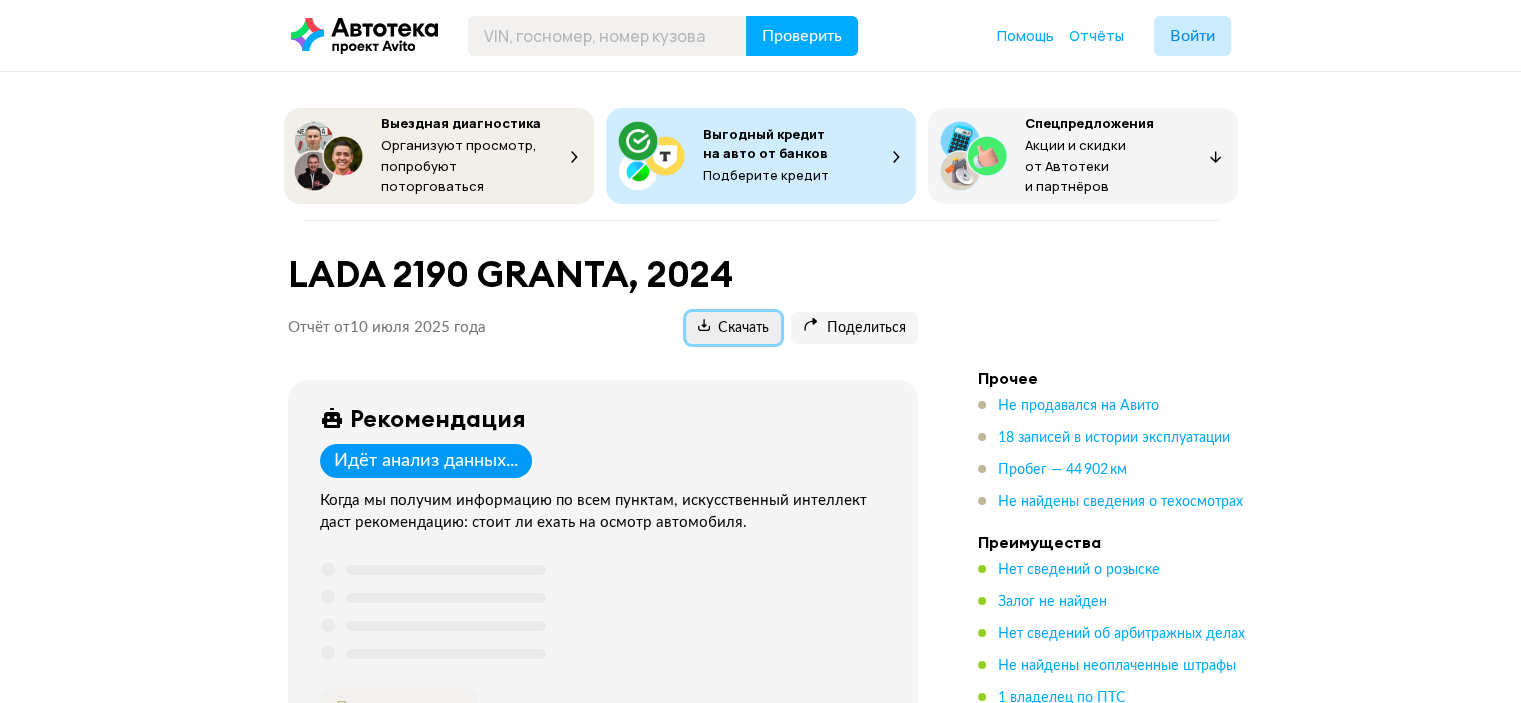 click at bounding box center (704, 325) 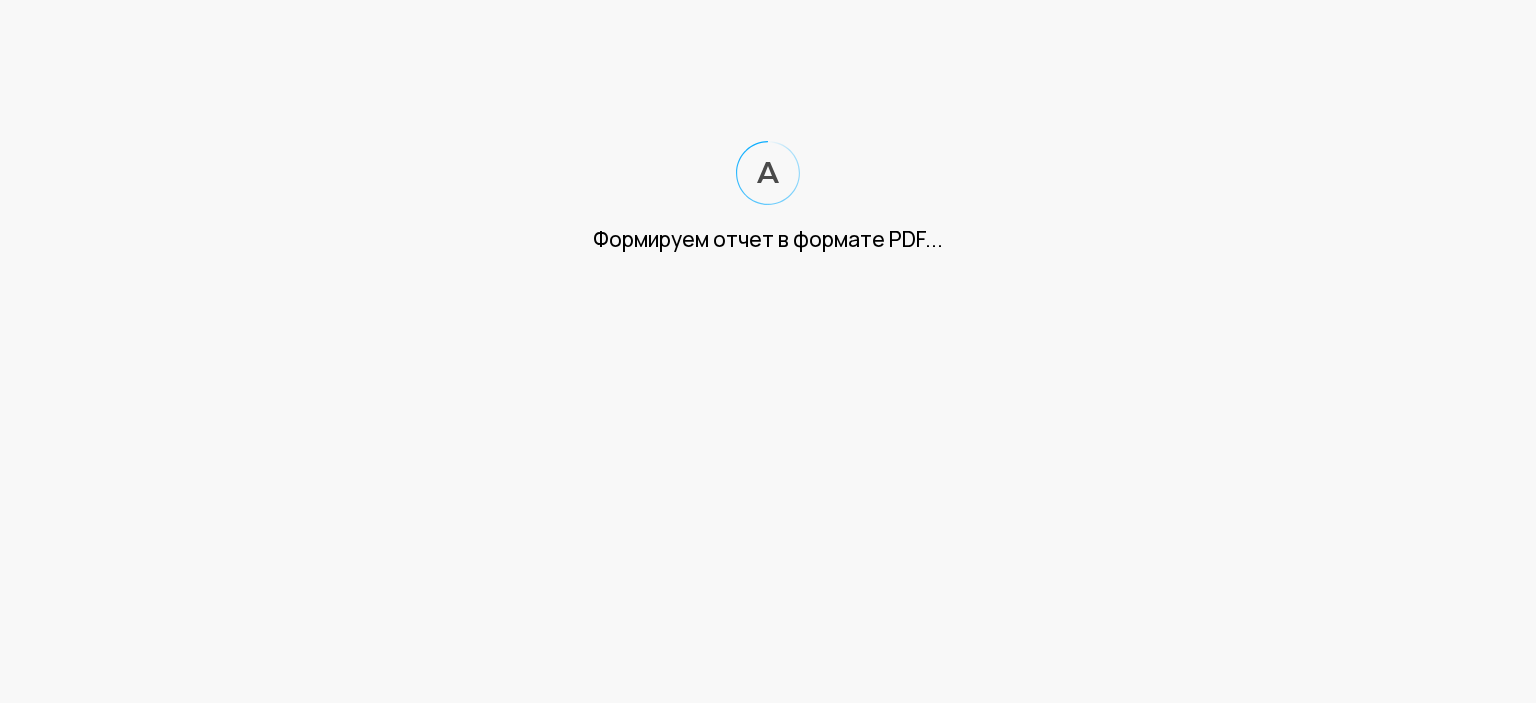 scroll, scrollTop: 0, scrollLeft: 0, axis: both 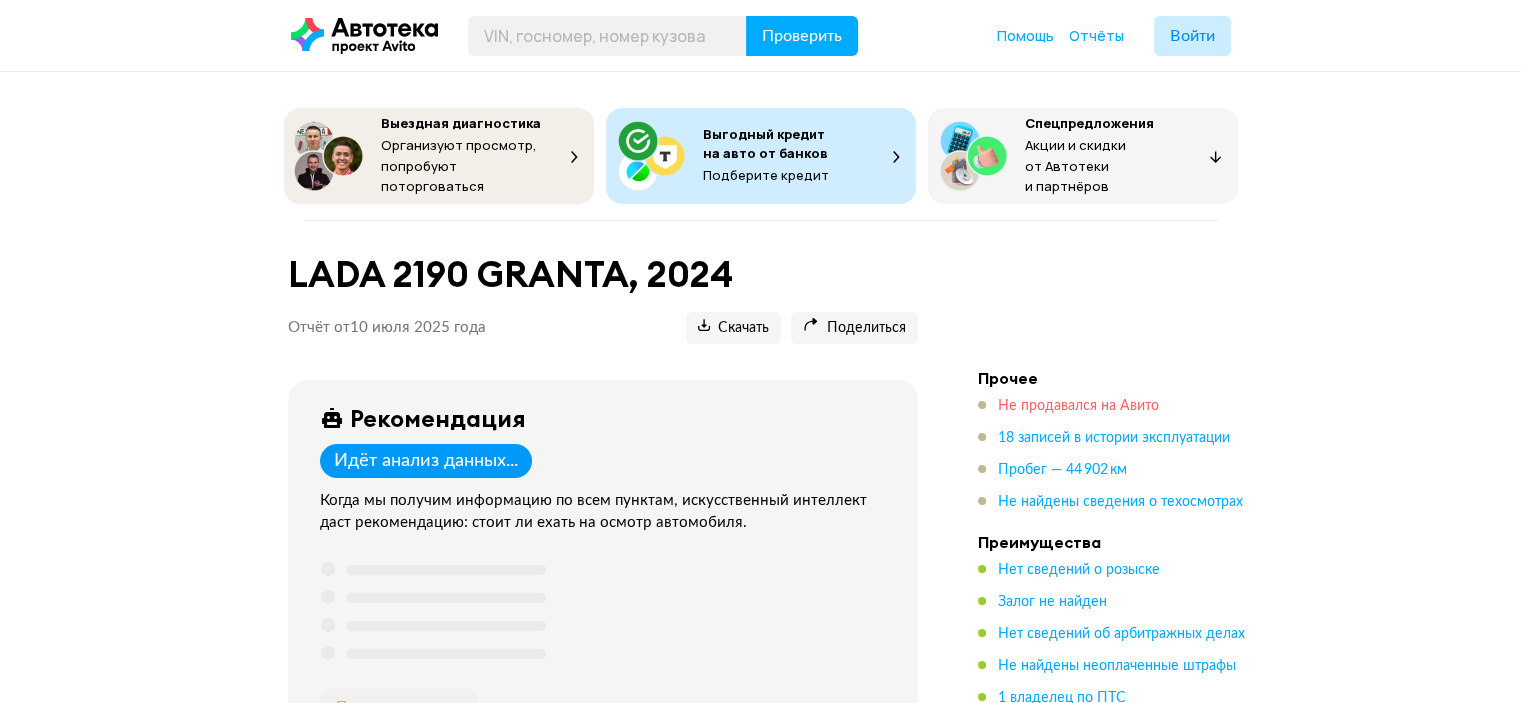 drag, startPoint x: 1186, startPoint y: 449, endPoint x: 1117, endPoint y: 39, distance: 415.76556 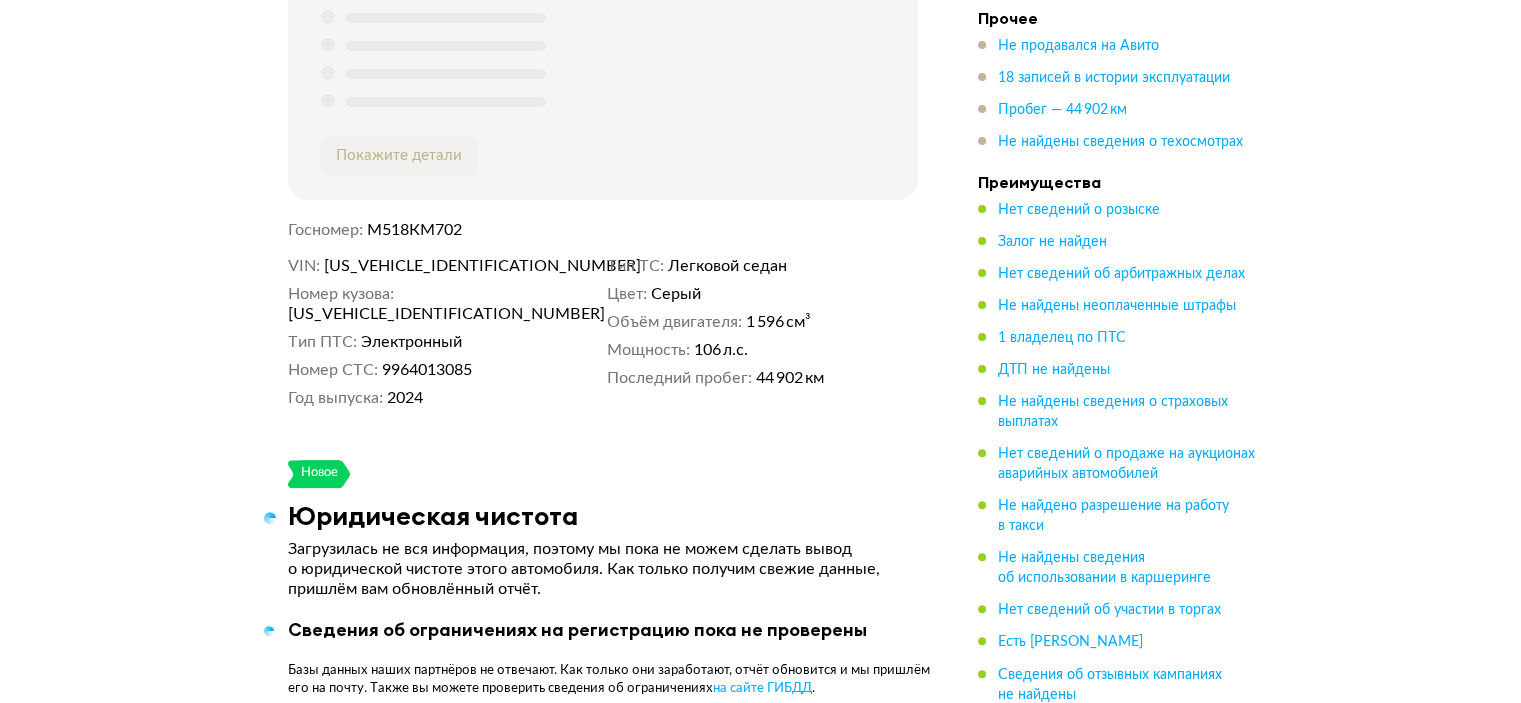 scroll, scrollTop: 600, scrollLeft: 0, axis: vertical 